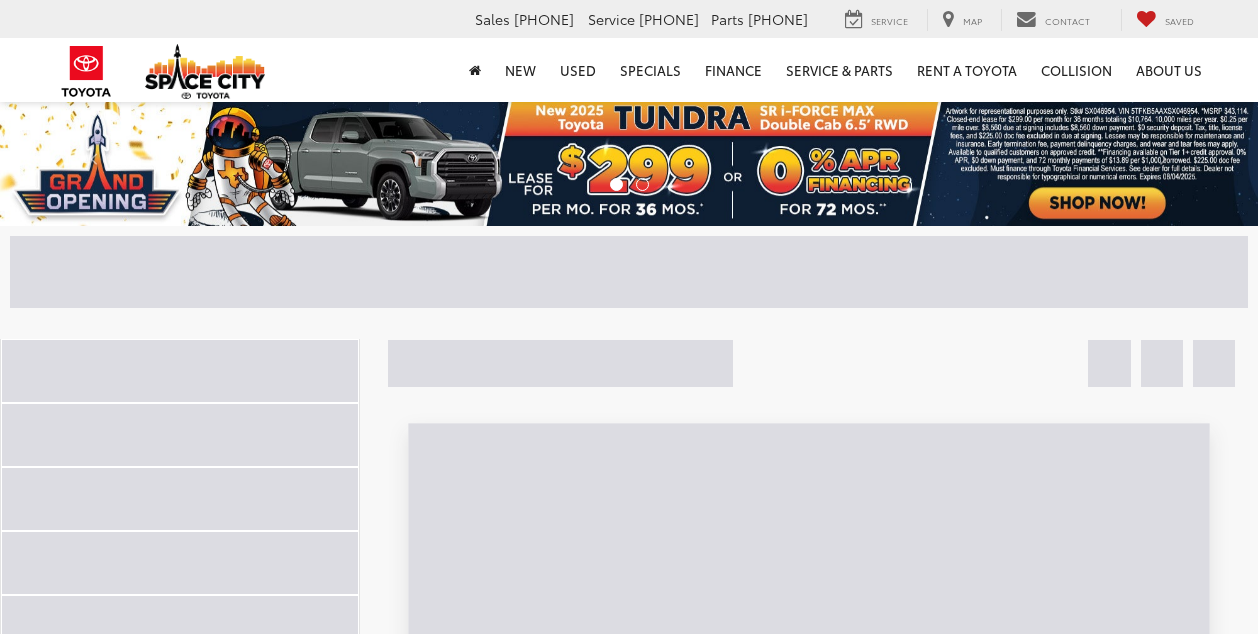 scroll, scrollTop: 0, scrollLeft: 0, axis: both 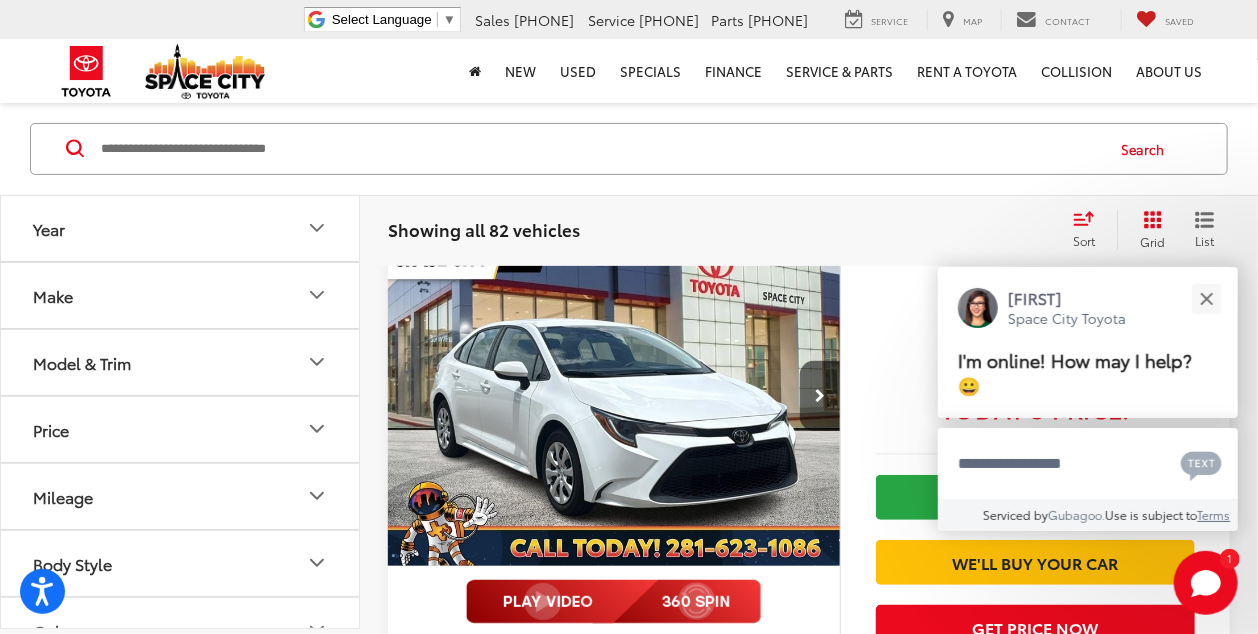 click 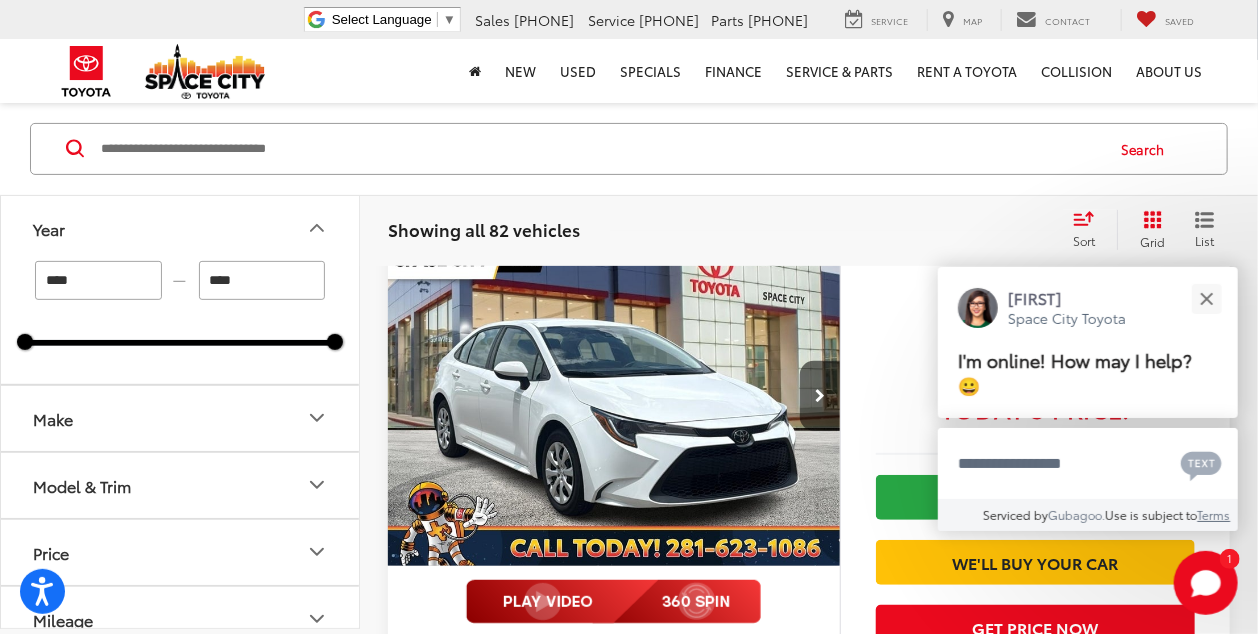 drag, startPoint x: 104, startPoint y: 272, endPoint x: -40, endPoint y: 272, distance: 144 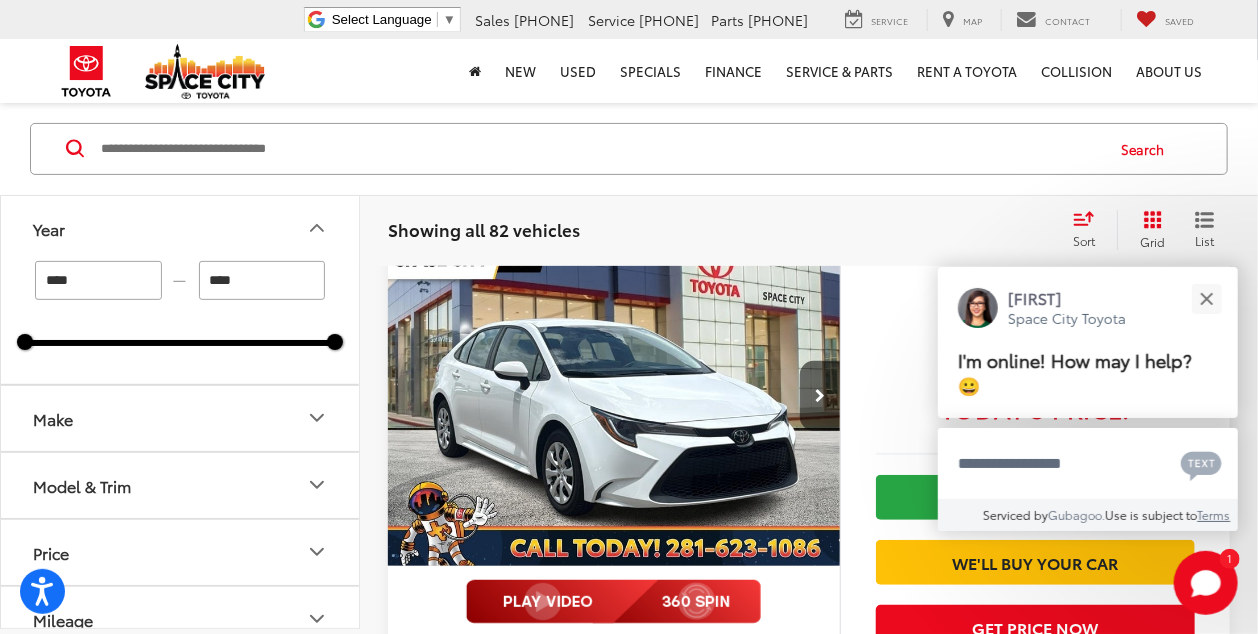type on "****" 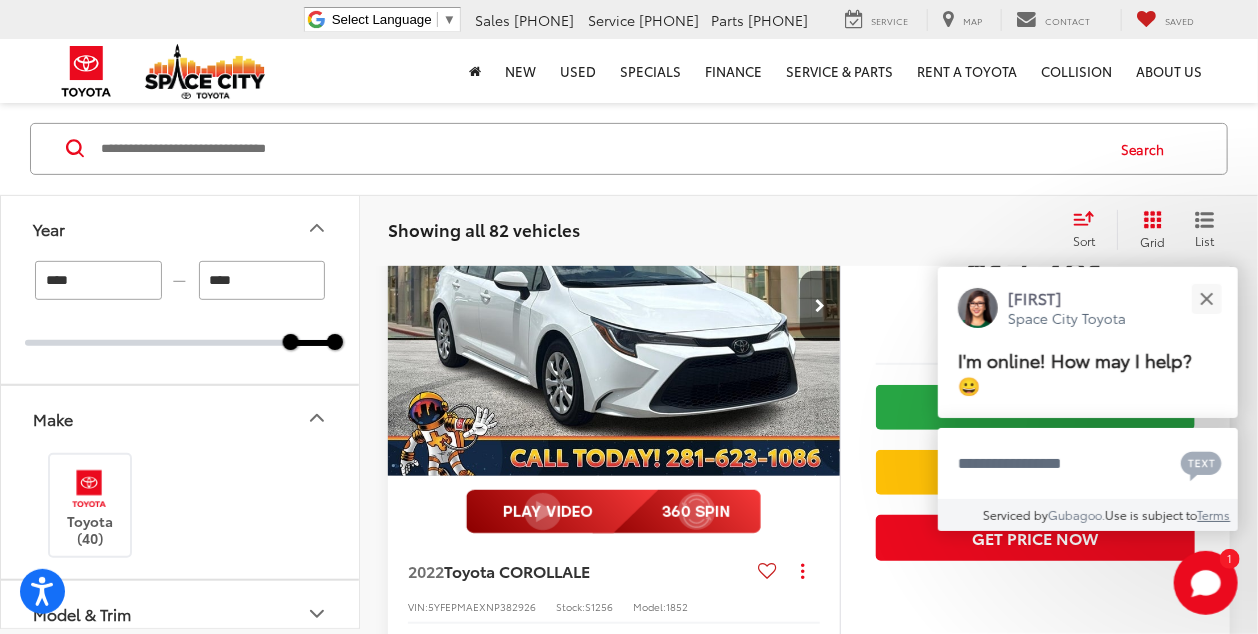 scroll, scrollTop: 289, scrollLeft: 0, axis: vertical 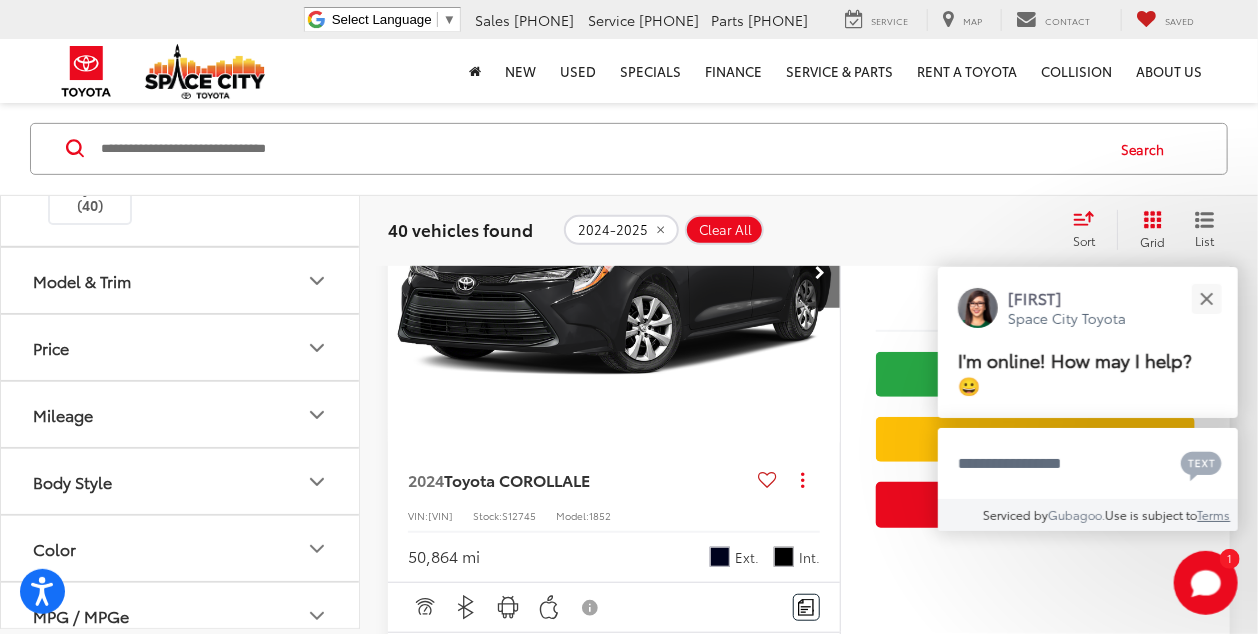 click 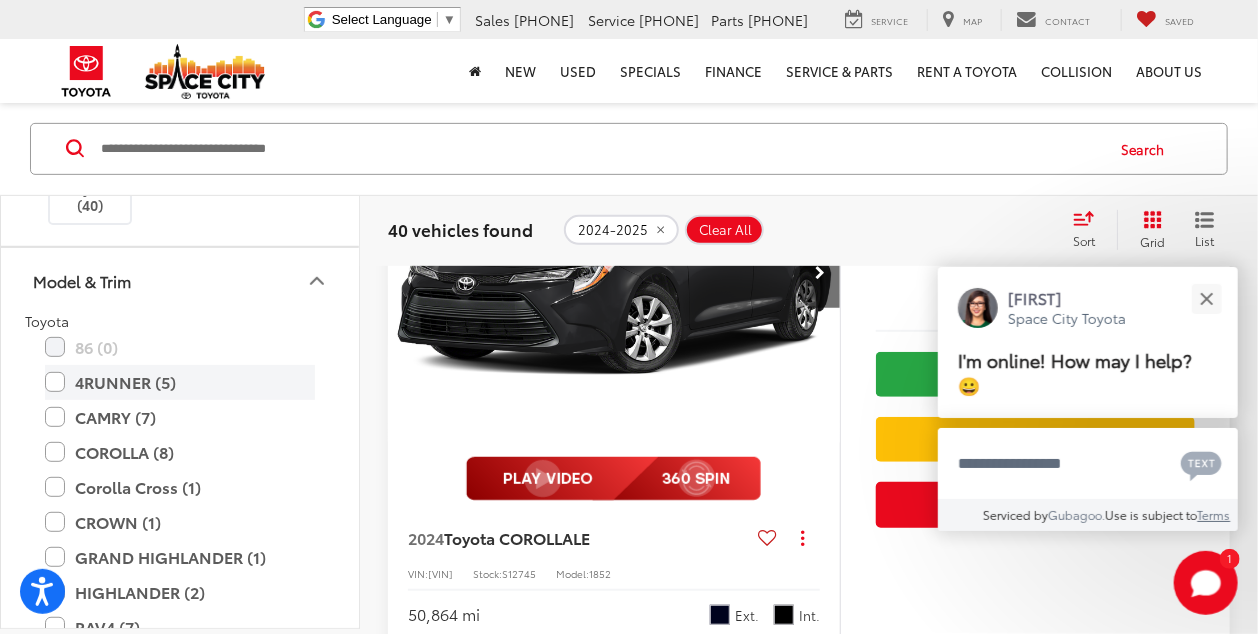 click on "4RUNNER (5)" at bounding box center [180, 382] 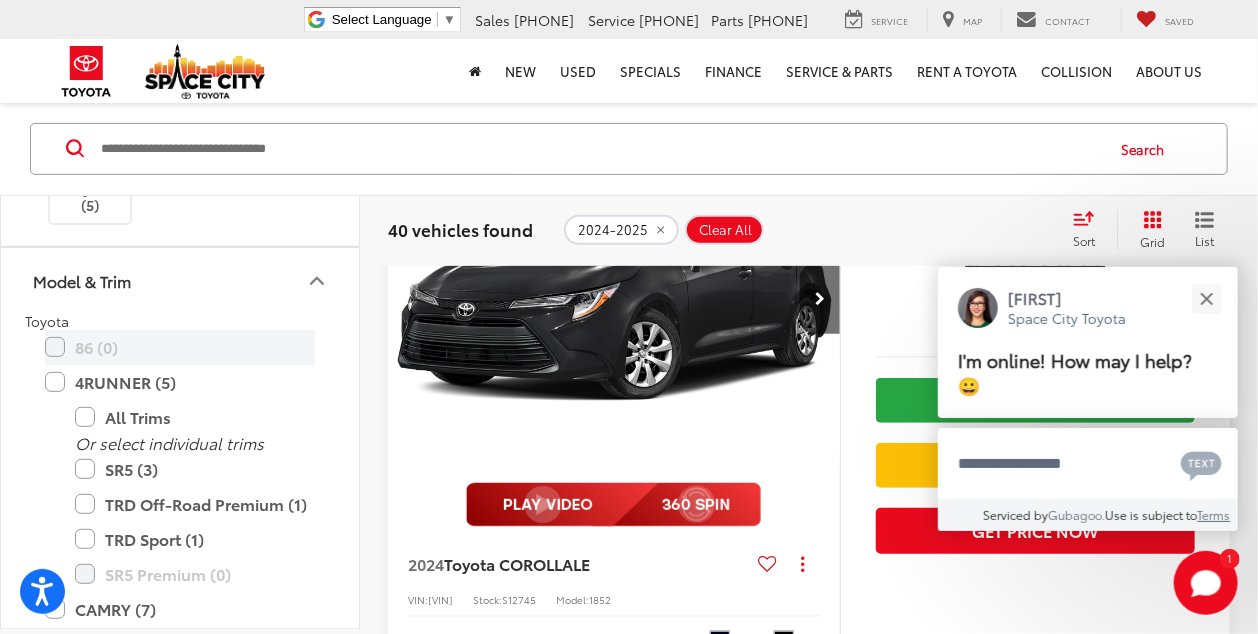 scroll, scrollTop: 123, scrollLeft: 0, axis: vertical 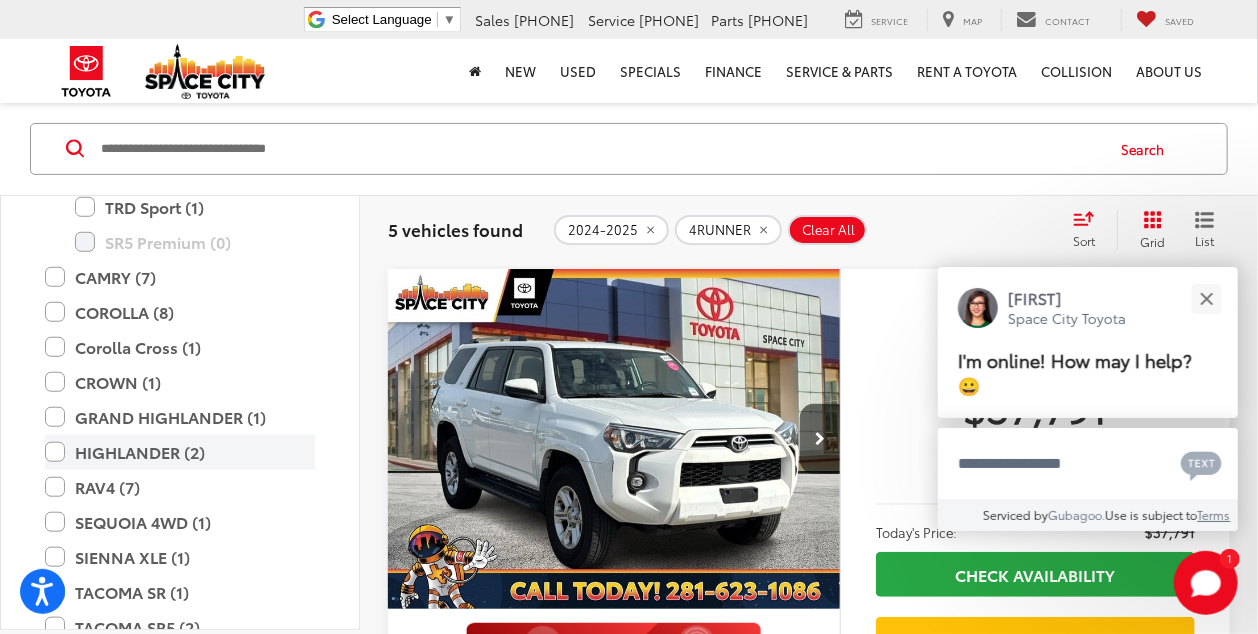 click on "HIGHLANDER (2)" at bounding box center (180, 452) 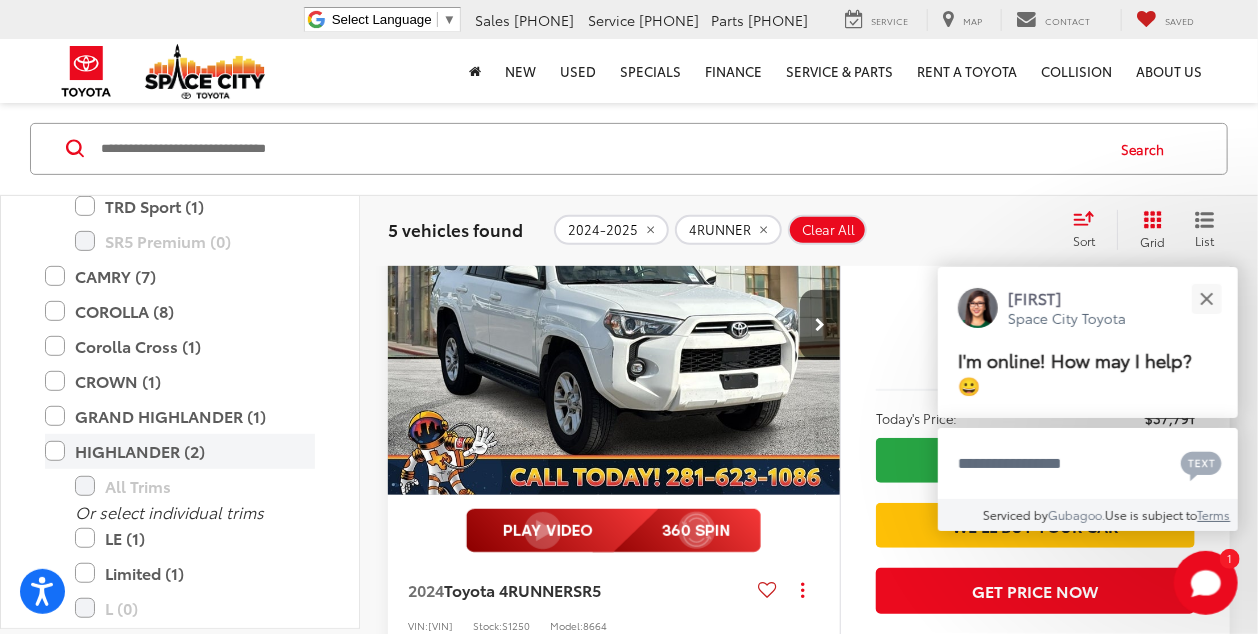 scroll, scrollTop: 289, scrollLeft: 0, axis: vertical 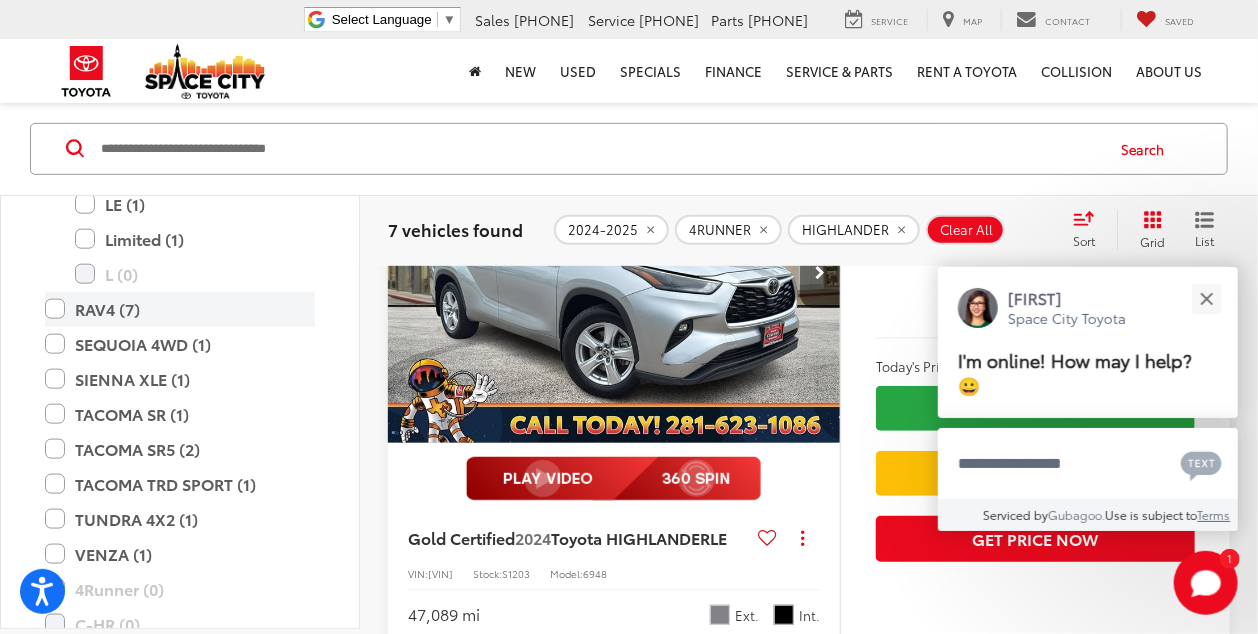 click on "RAV4 (7)" at bounding box center [180, 308] 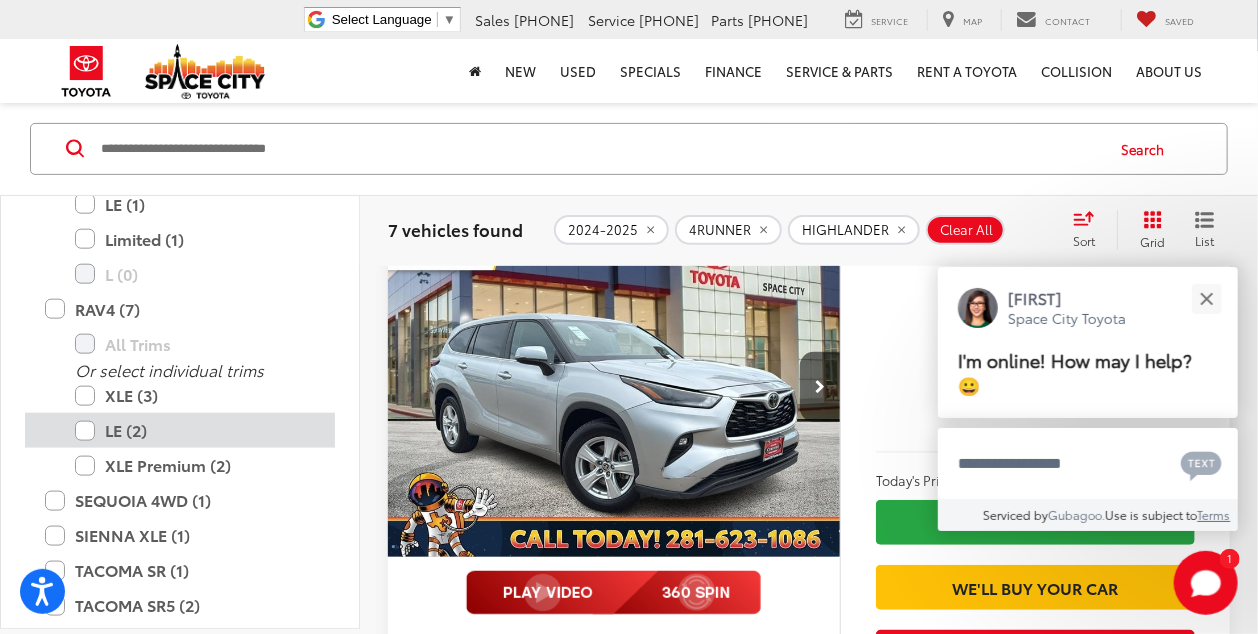 scroll, scrollTop: 123, scrollLeft: 0, axis: vertical 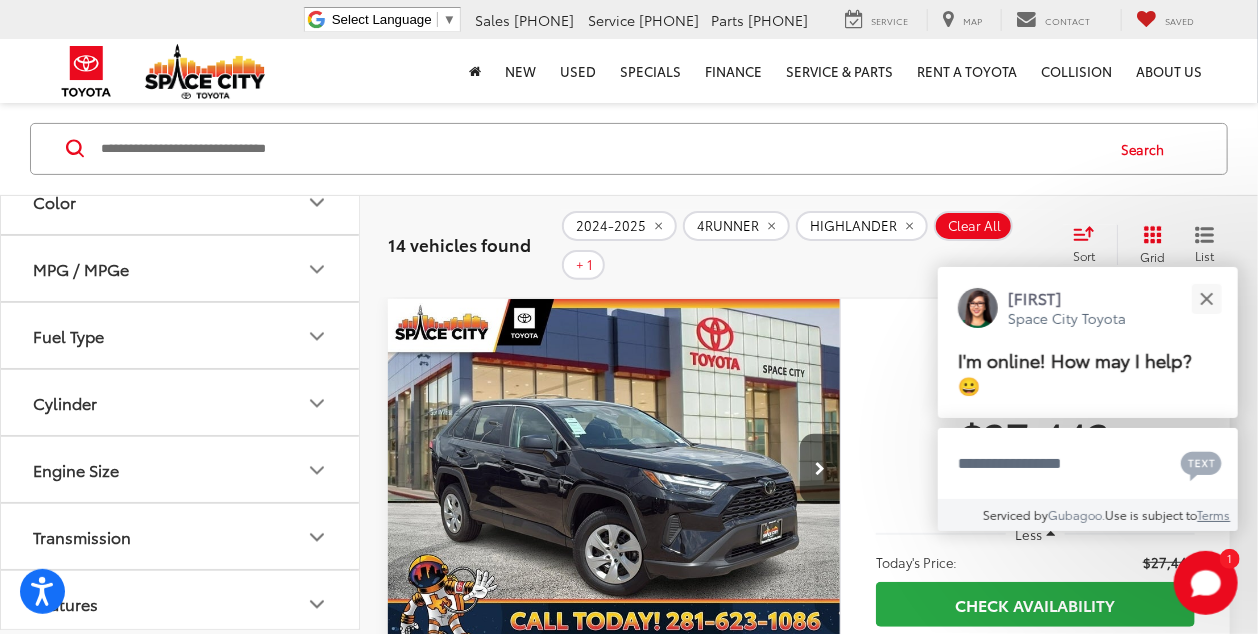 click 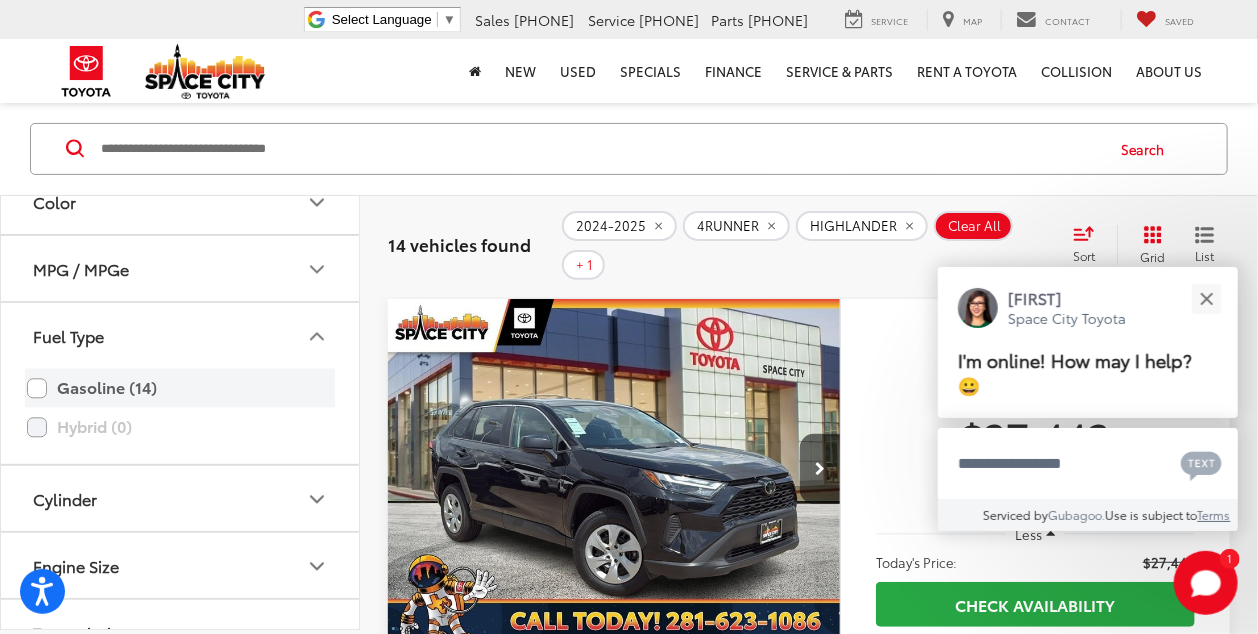 click on "Gasoline (14)" at bounding box center [180, 387] 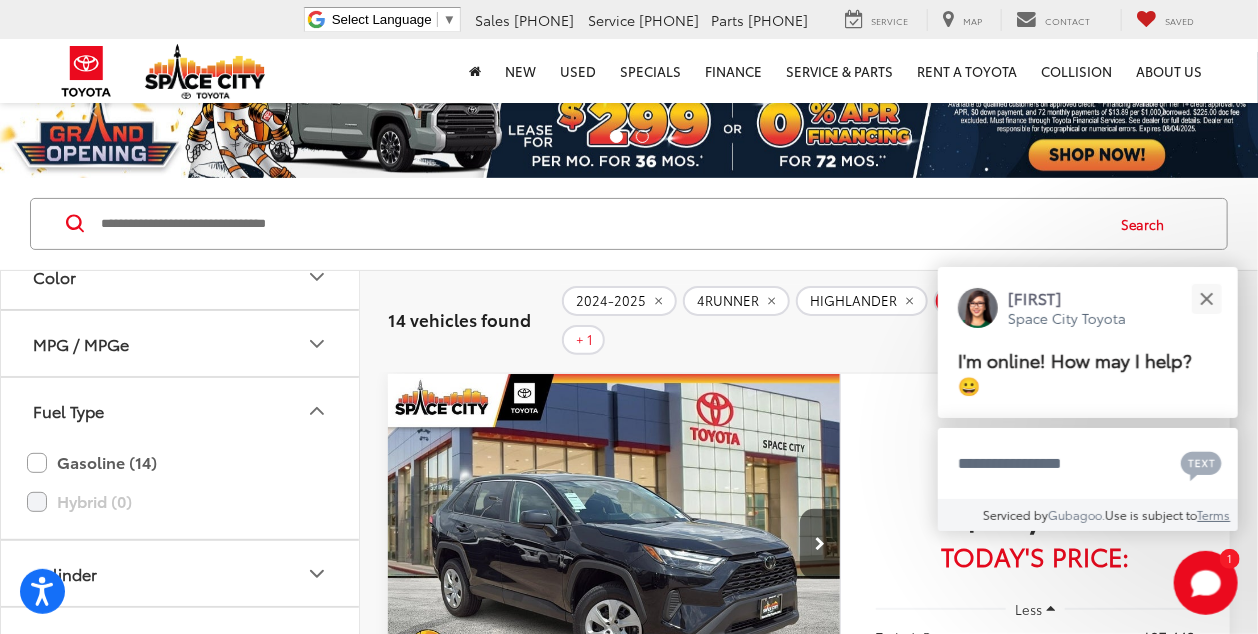 scroll, scrollTop: 0, scrollLeft: 0, axis: both 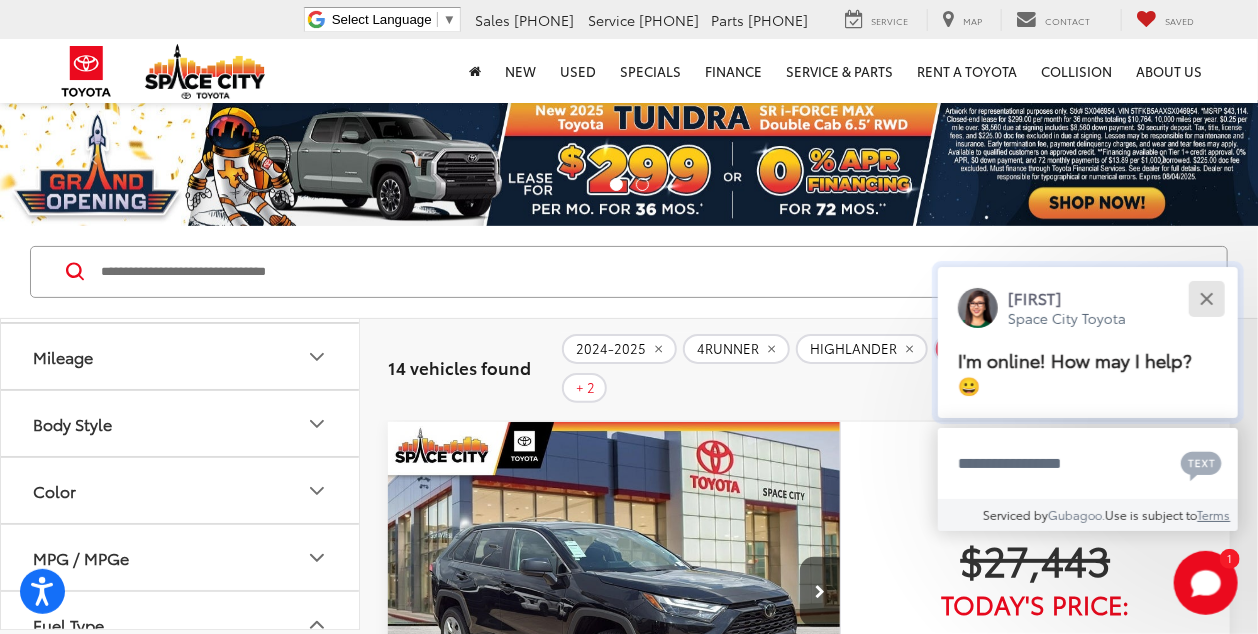 click at bounding box center (1206, 298) 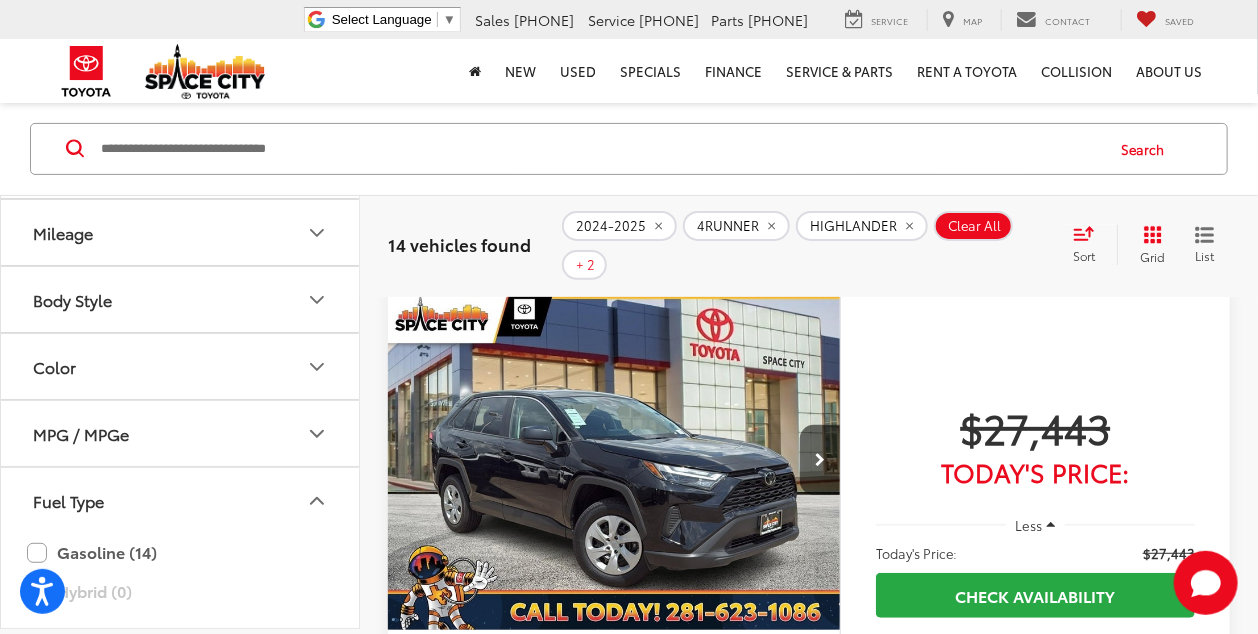 scroll, scrollTop: 333, scrollLeft: 0, axis: vertical 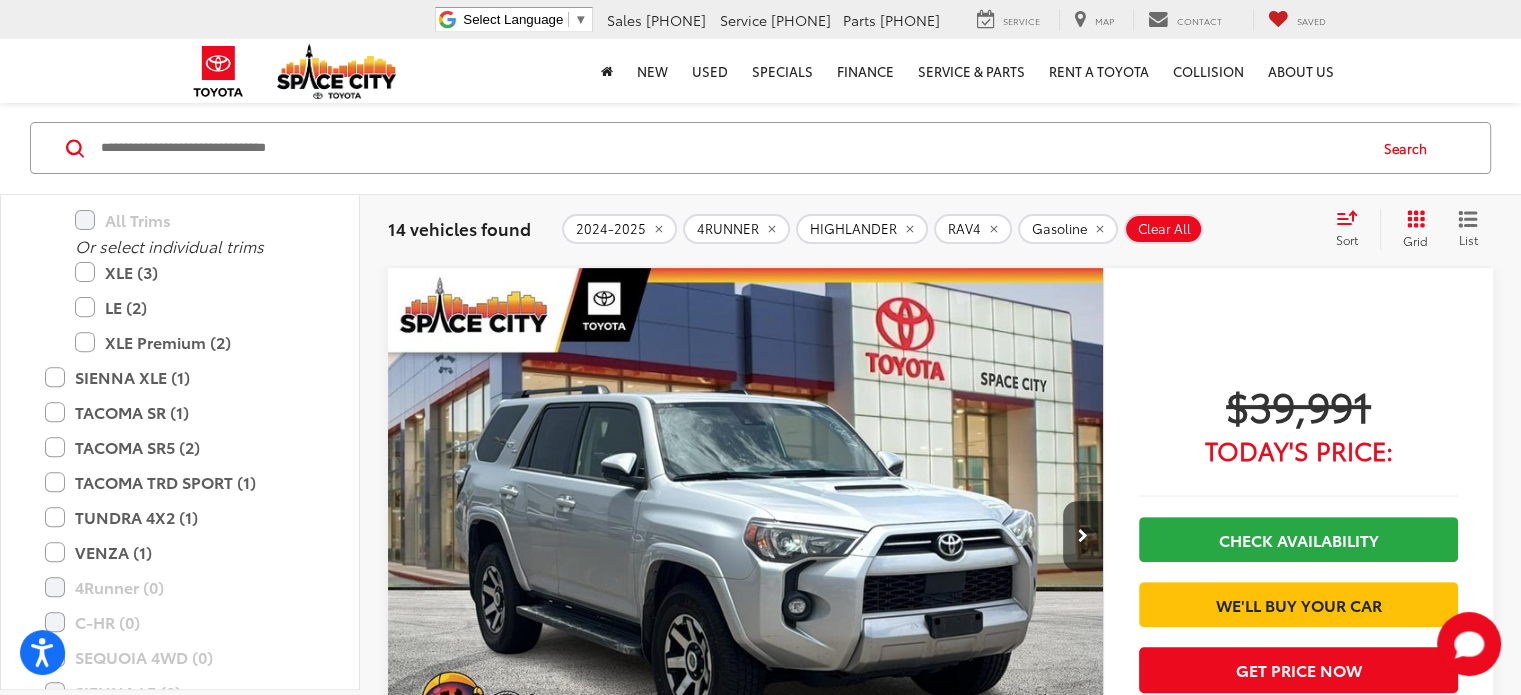 click on "Next" at bounding box center [1283, 3076] 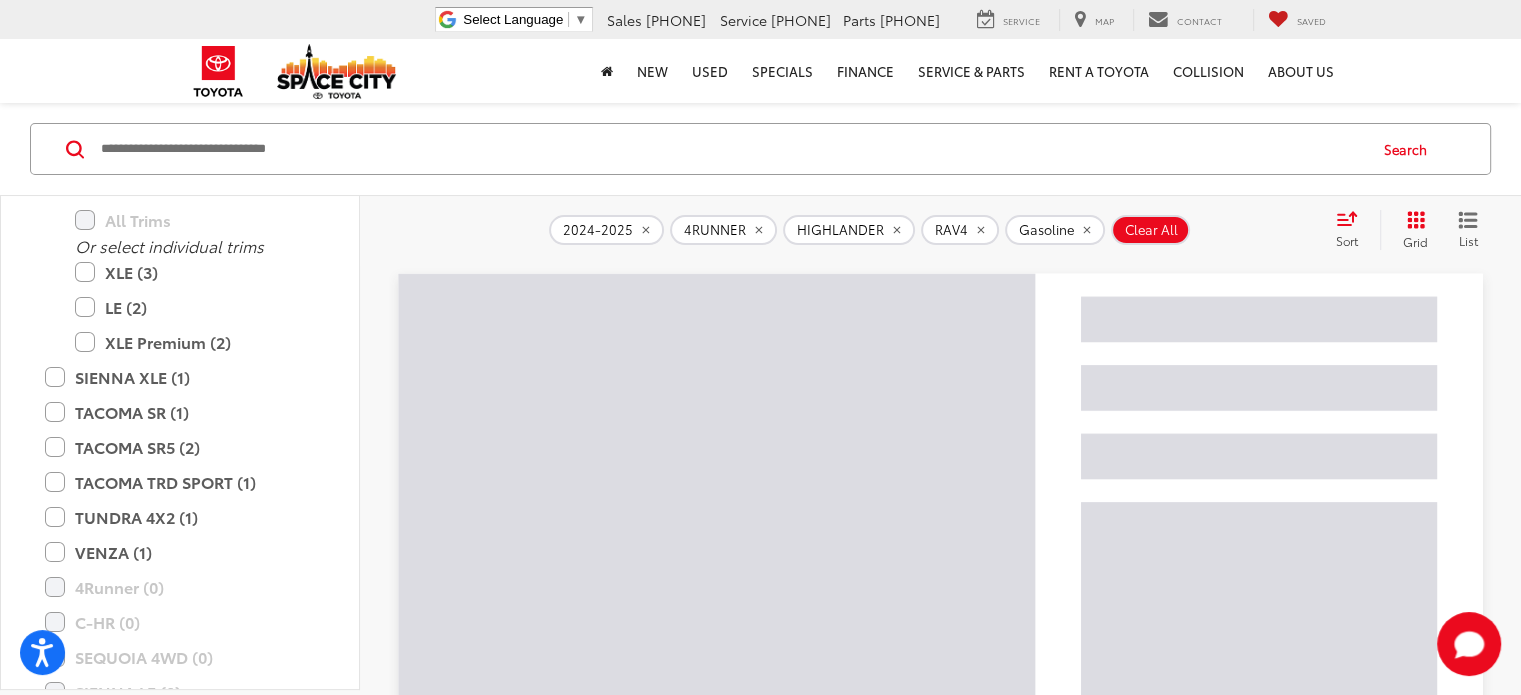 scroll, scrollTop: 148, scrollLeft: 0, axis: vertical 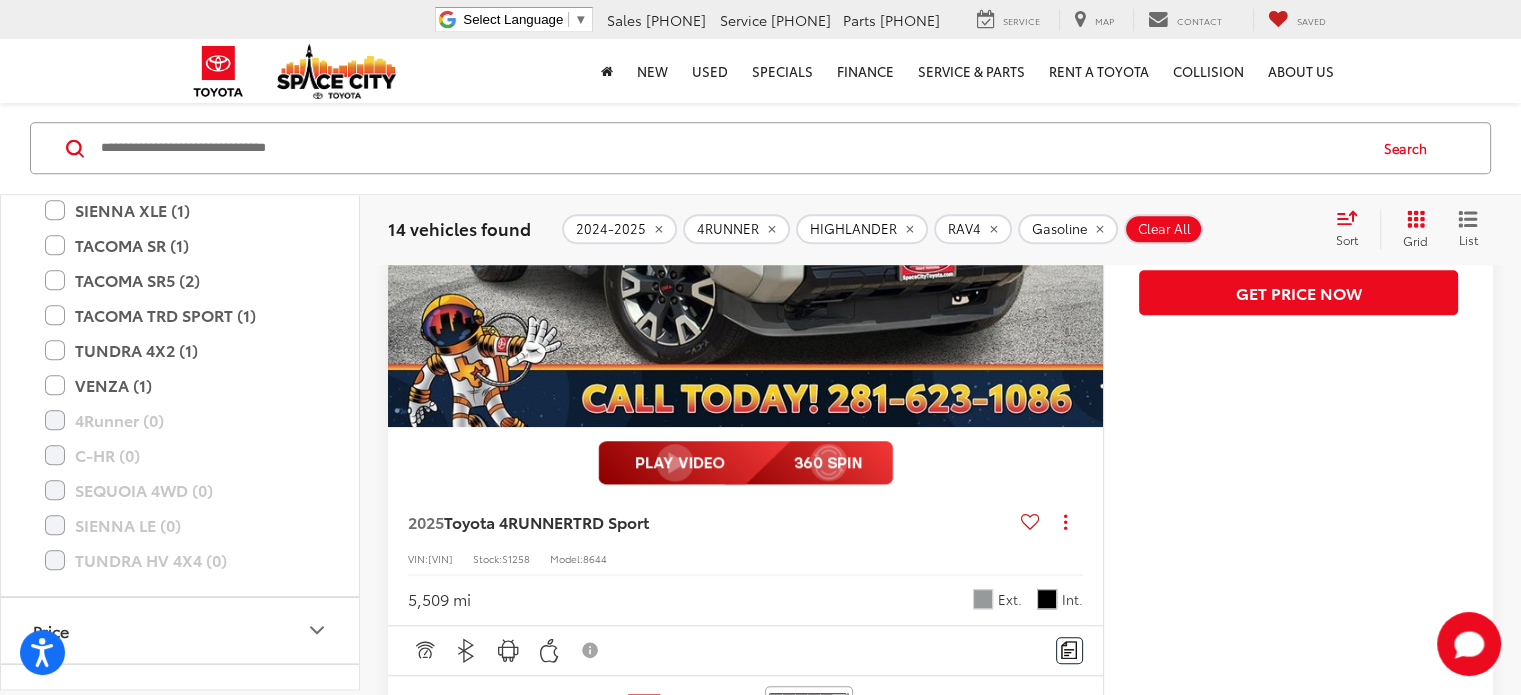 click on "Next" at bounding box center [1283, 865] 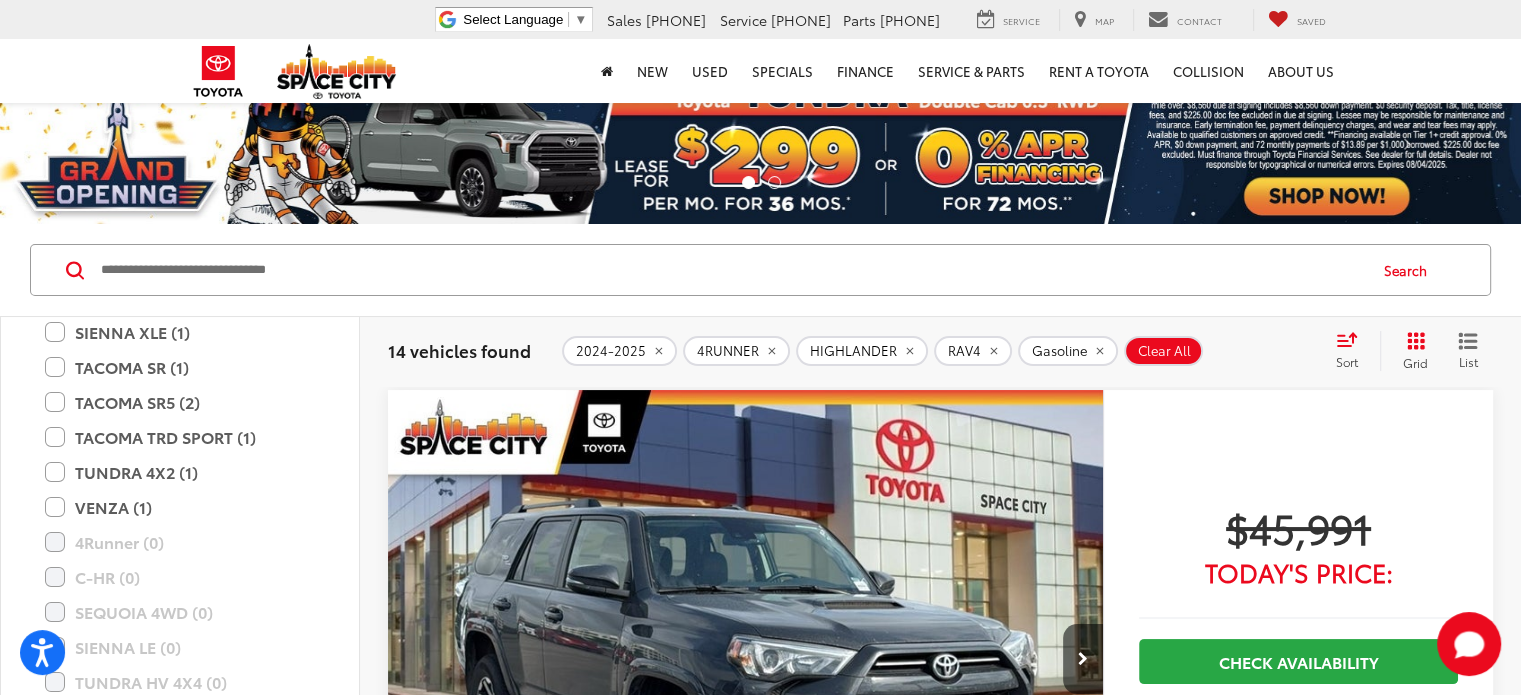 scroll, scrollTop: 0, scrollLeft: 0, axis: both 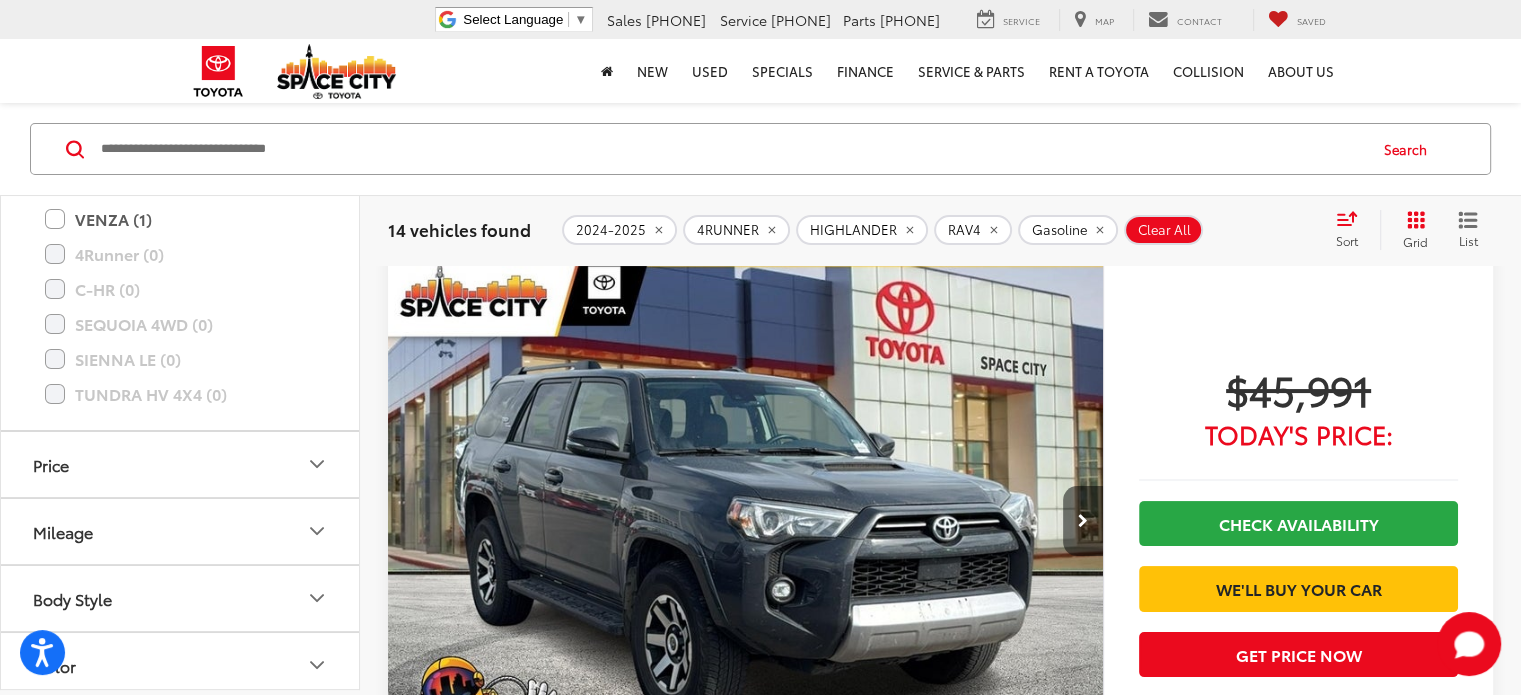 click at bounding box center [1083, 521] 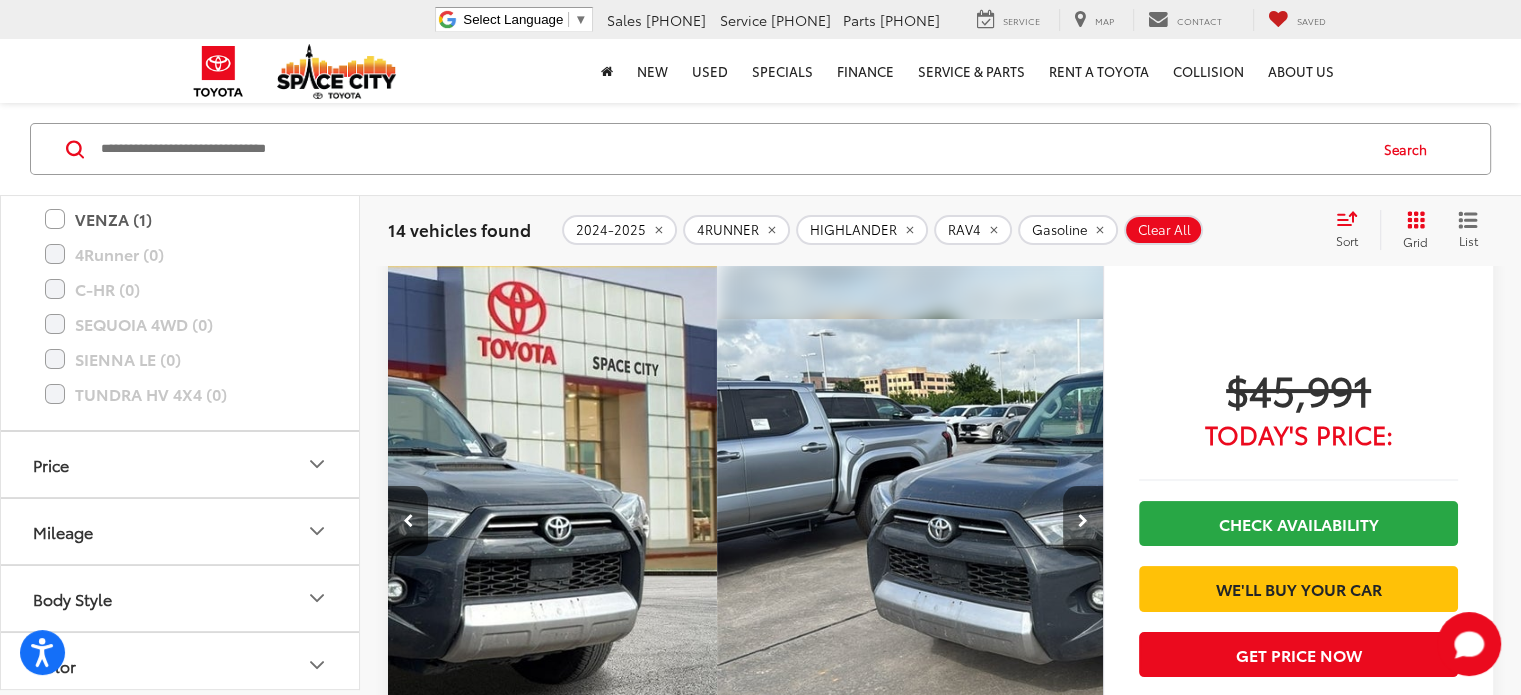 click at bounding box center (1083, 521) 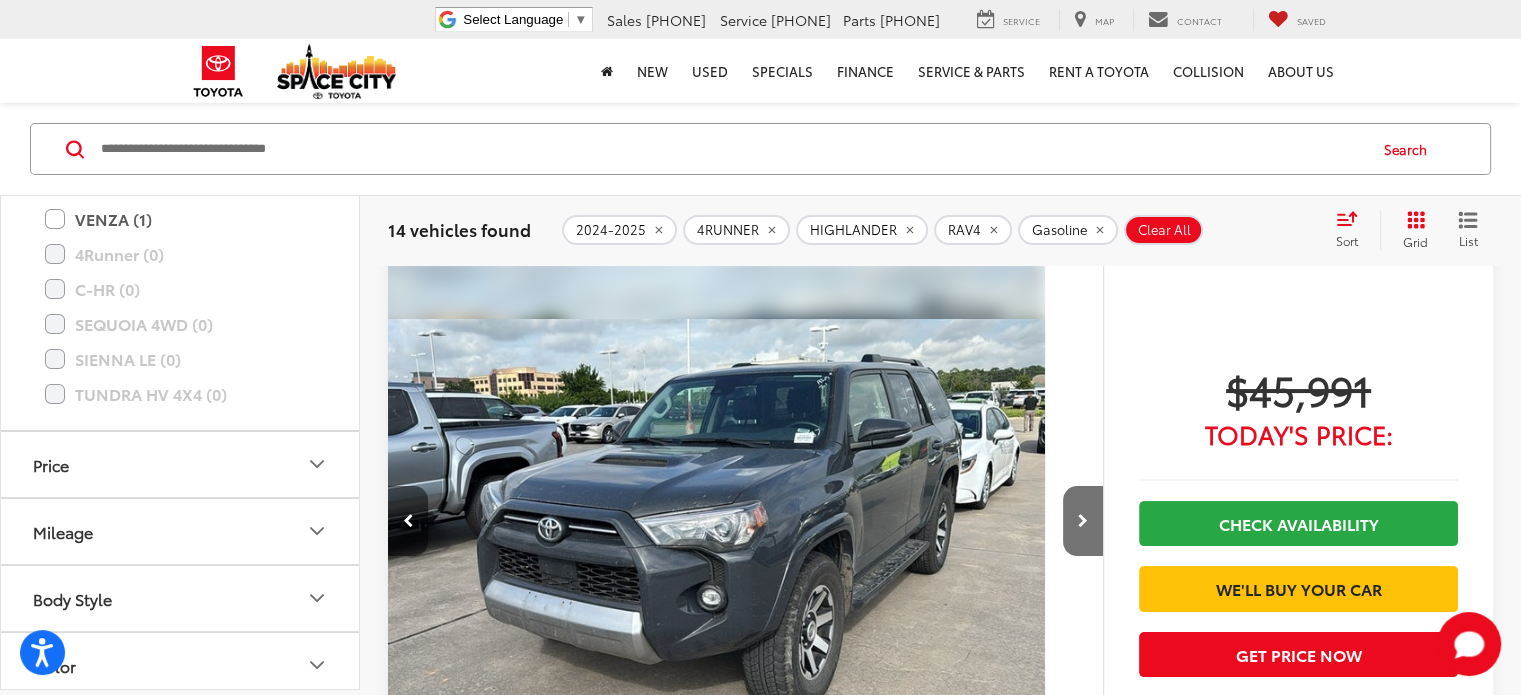 click at bounding box center [408, 521] 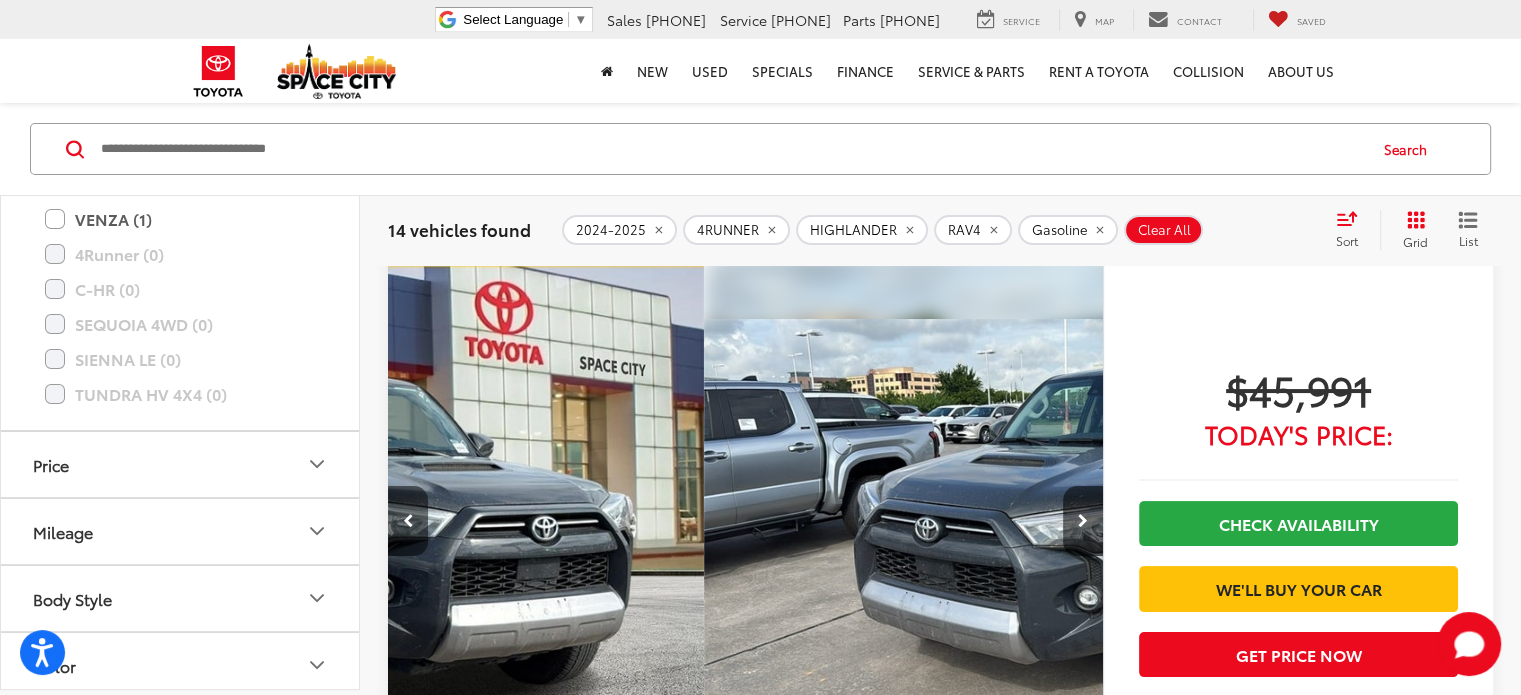 scroll, scrollTop: 0, scrollLeft: 388, axis: horizontal 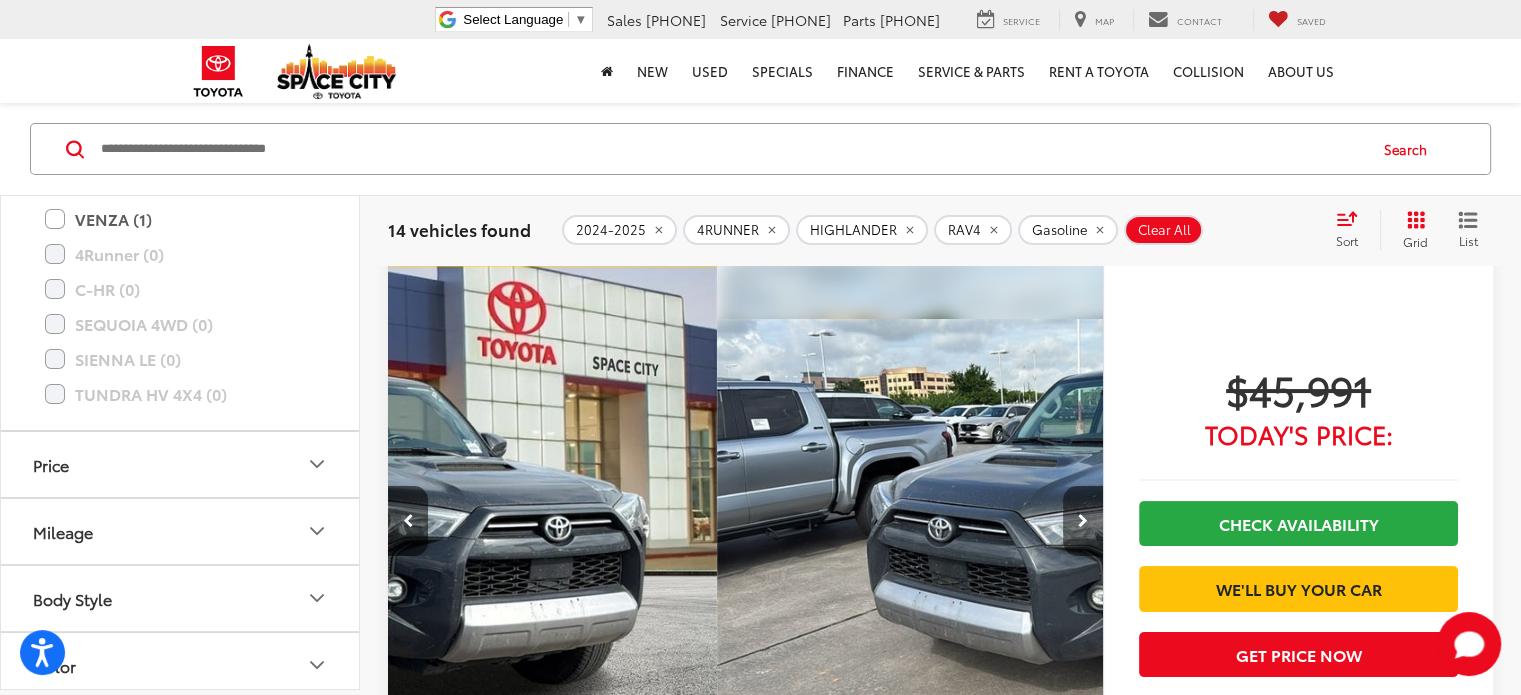 click at bounding box center (1083, 521) 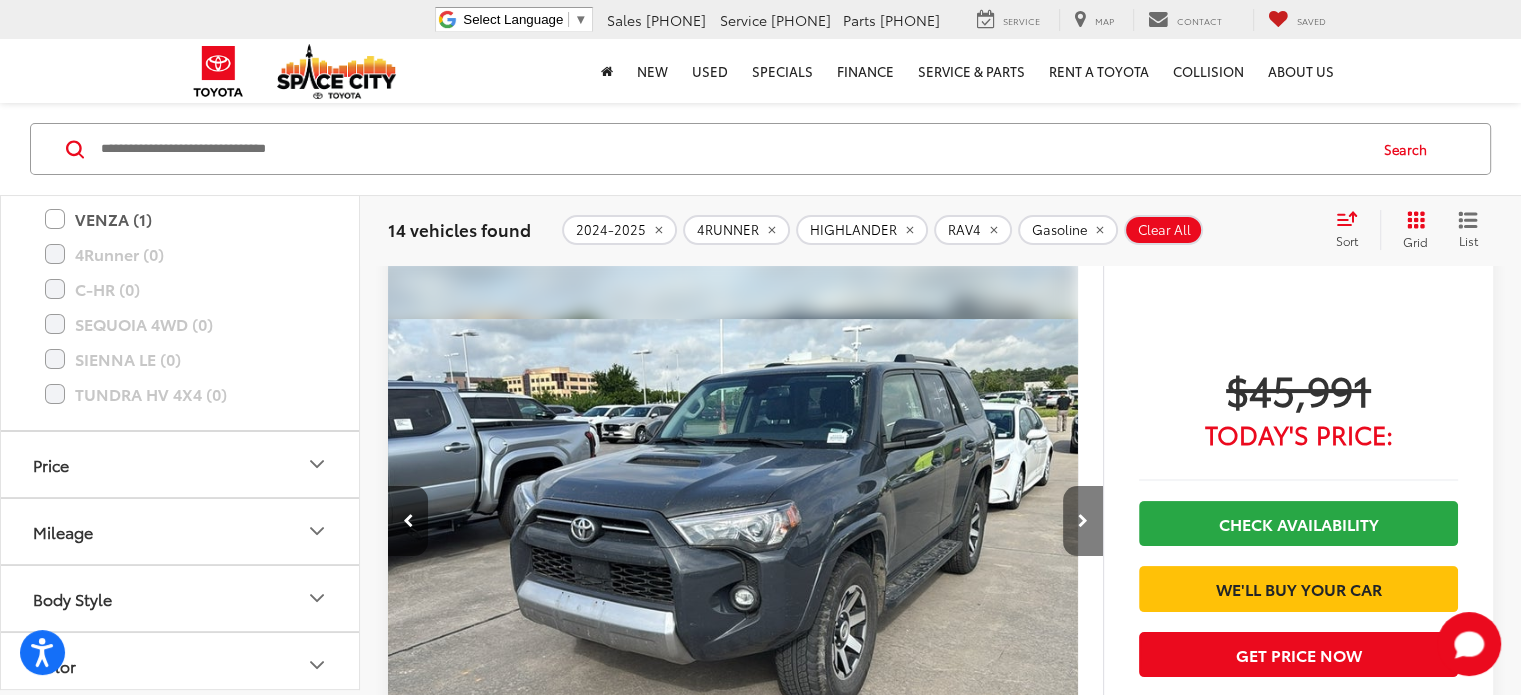 scroll, scrollTop: 0, scrollLeft: 778, axis: horizontal 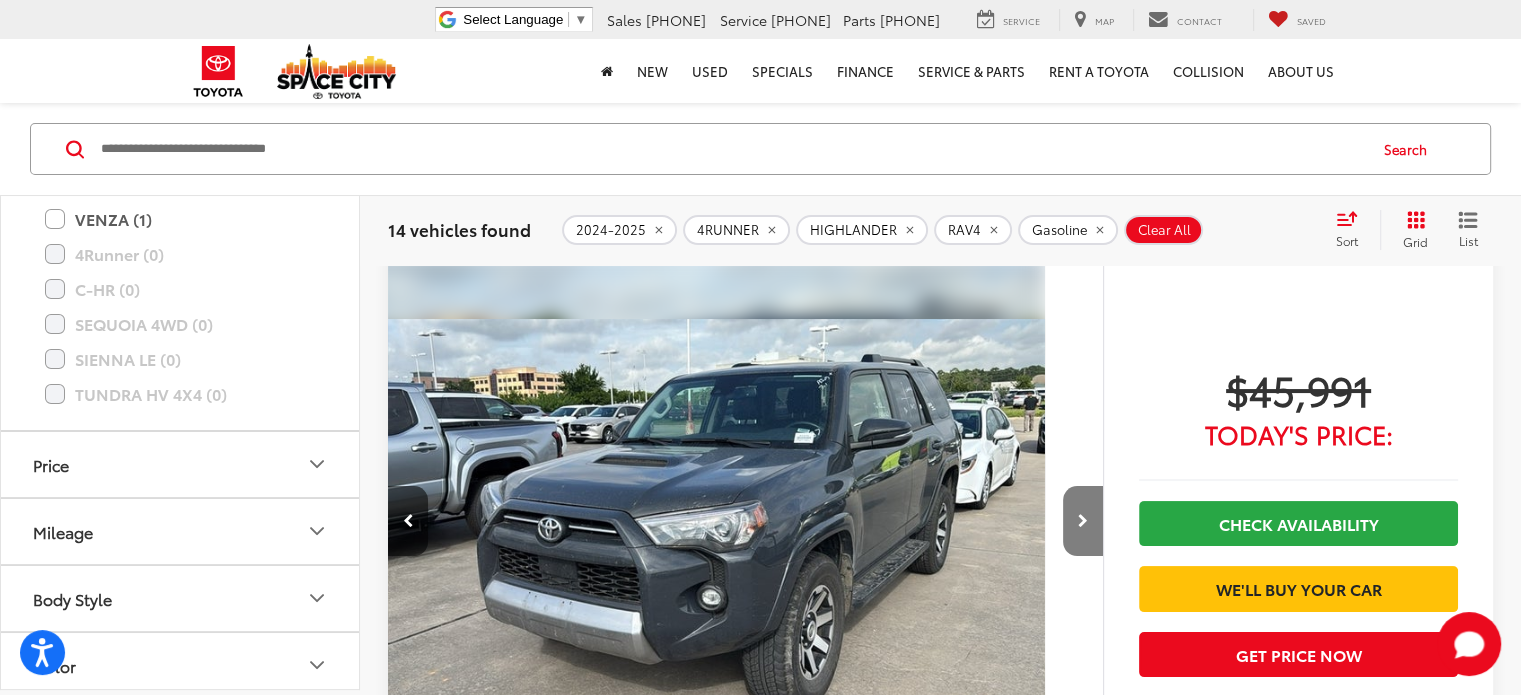 click at bounding box center (1083, 521) 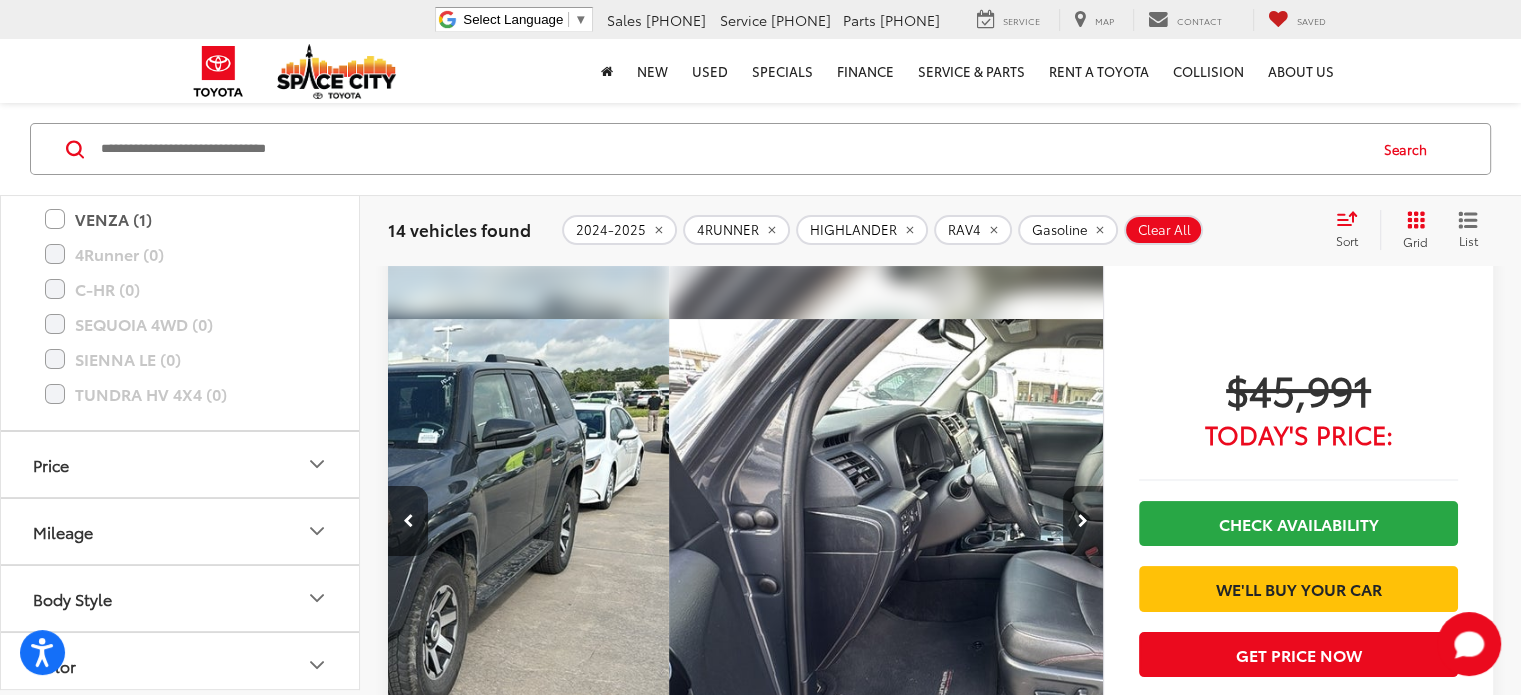 scroll, scrollTop: 0, scrollLeft: 1167, axis: horizontal 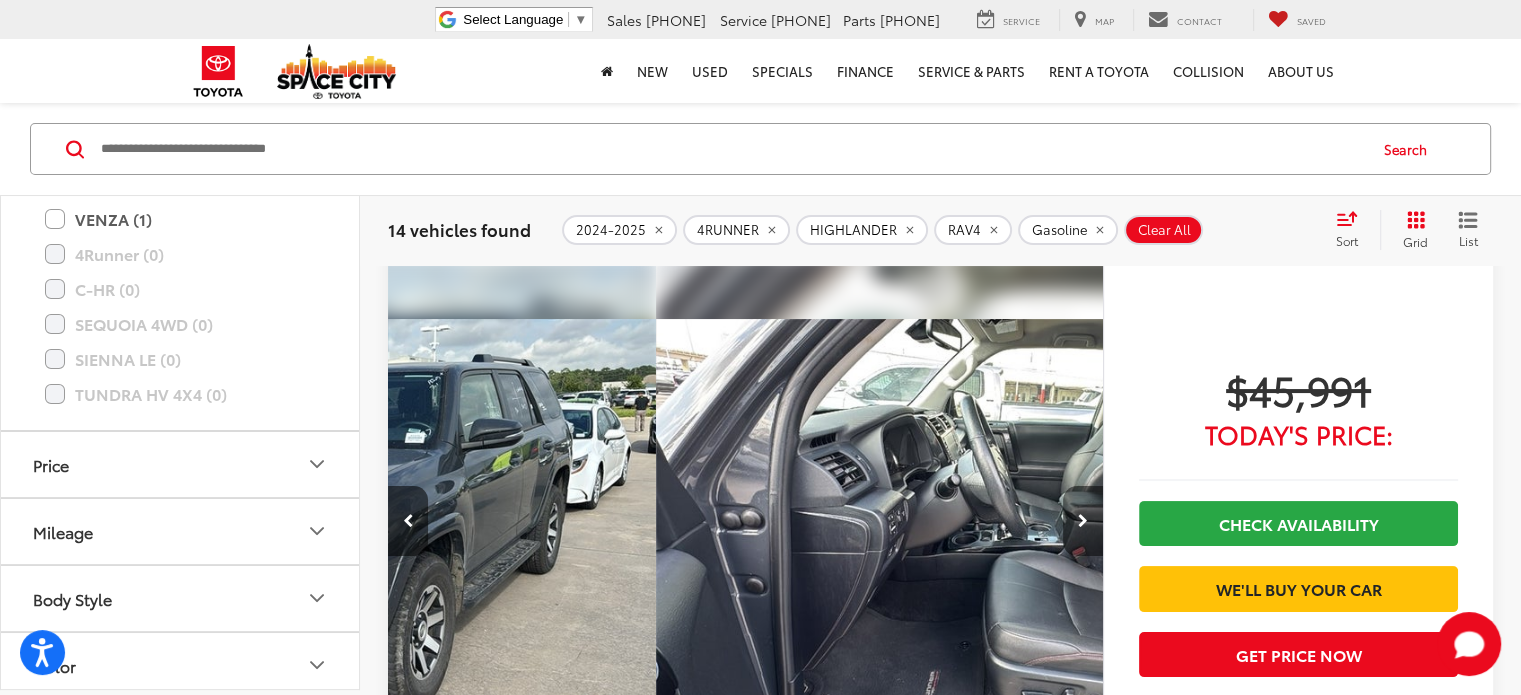 click at bounding box center (1083, 521) 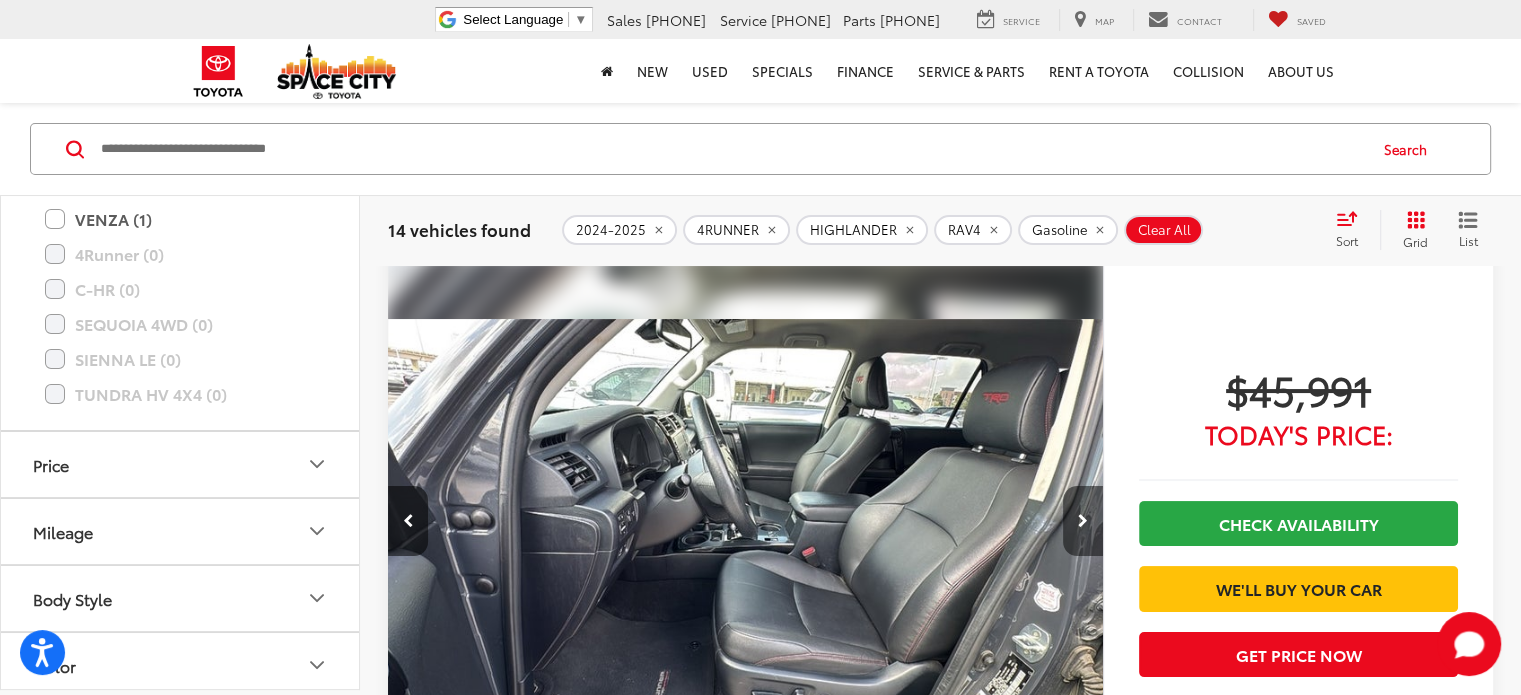 scroll, scrollTop: 0, scrollLeft: 1556, axis: horizontal 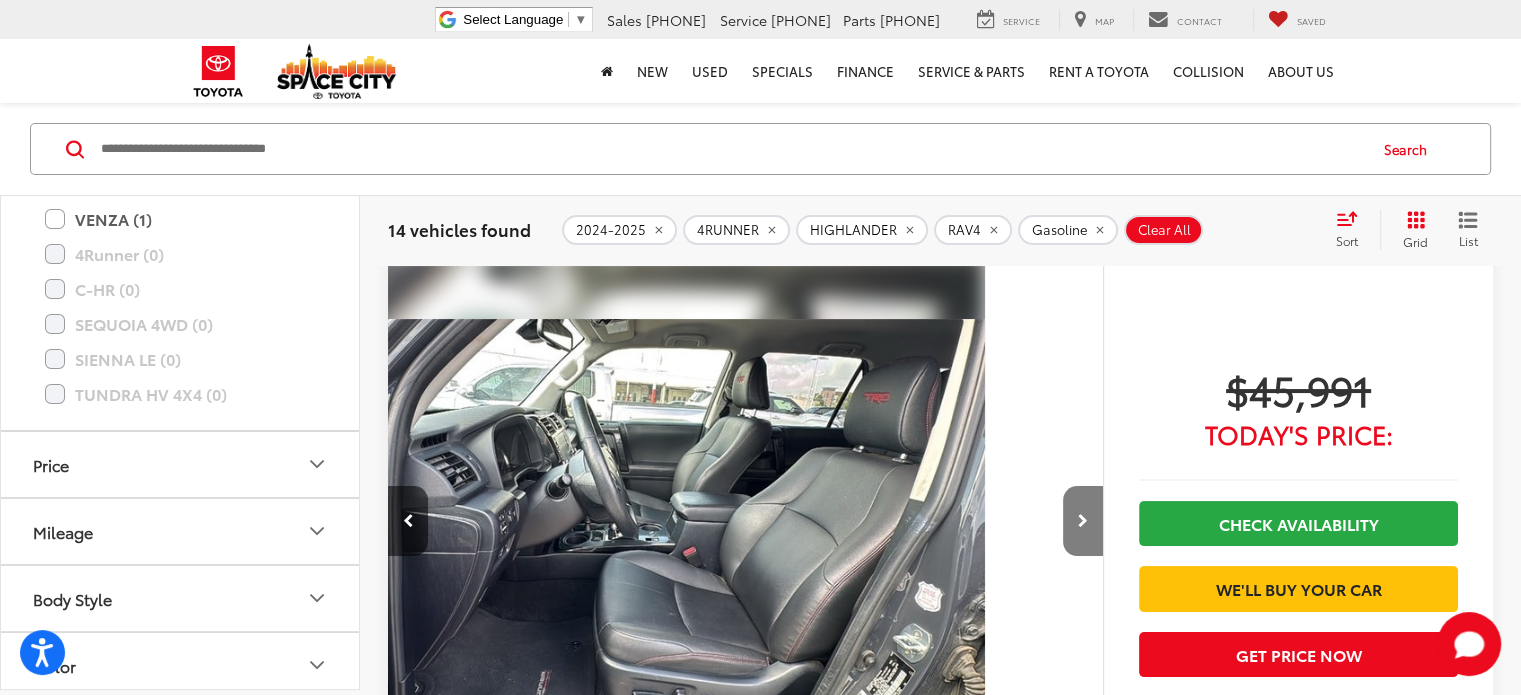 click at bounding box center [1083, 521] 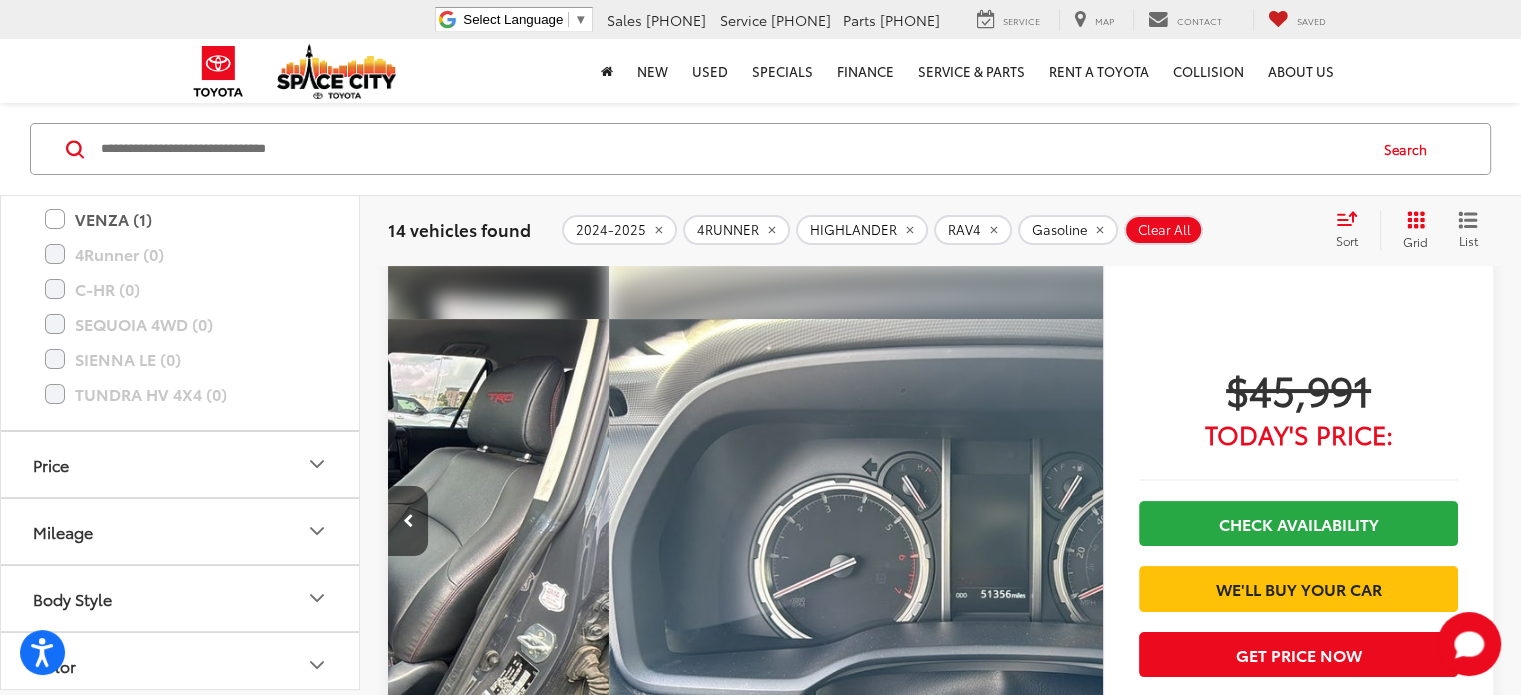 scroll, scrollTop: 0, scrollLeft: 1944, axis: horizontal 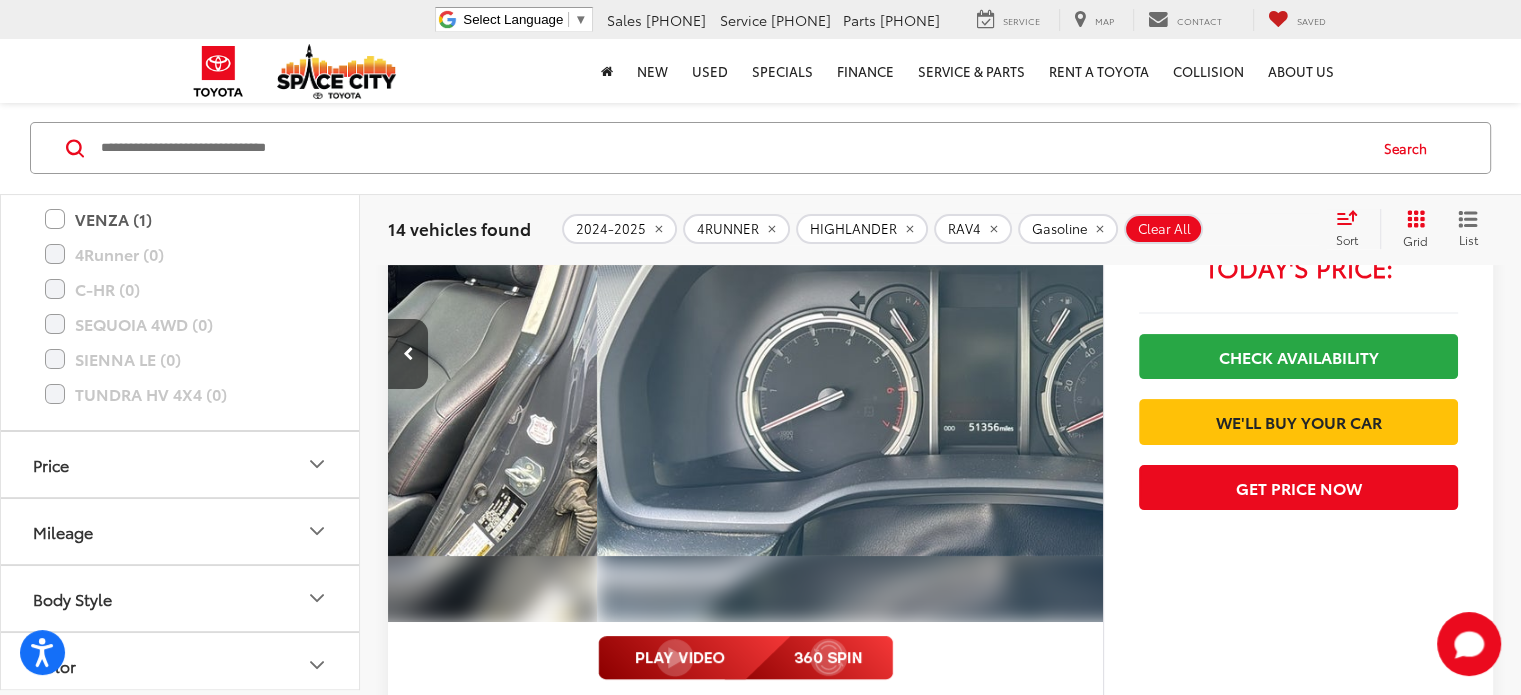 click on "Disclaimer" at bounding box center (591, 845) 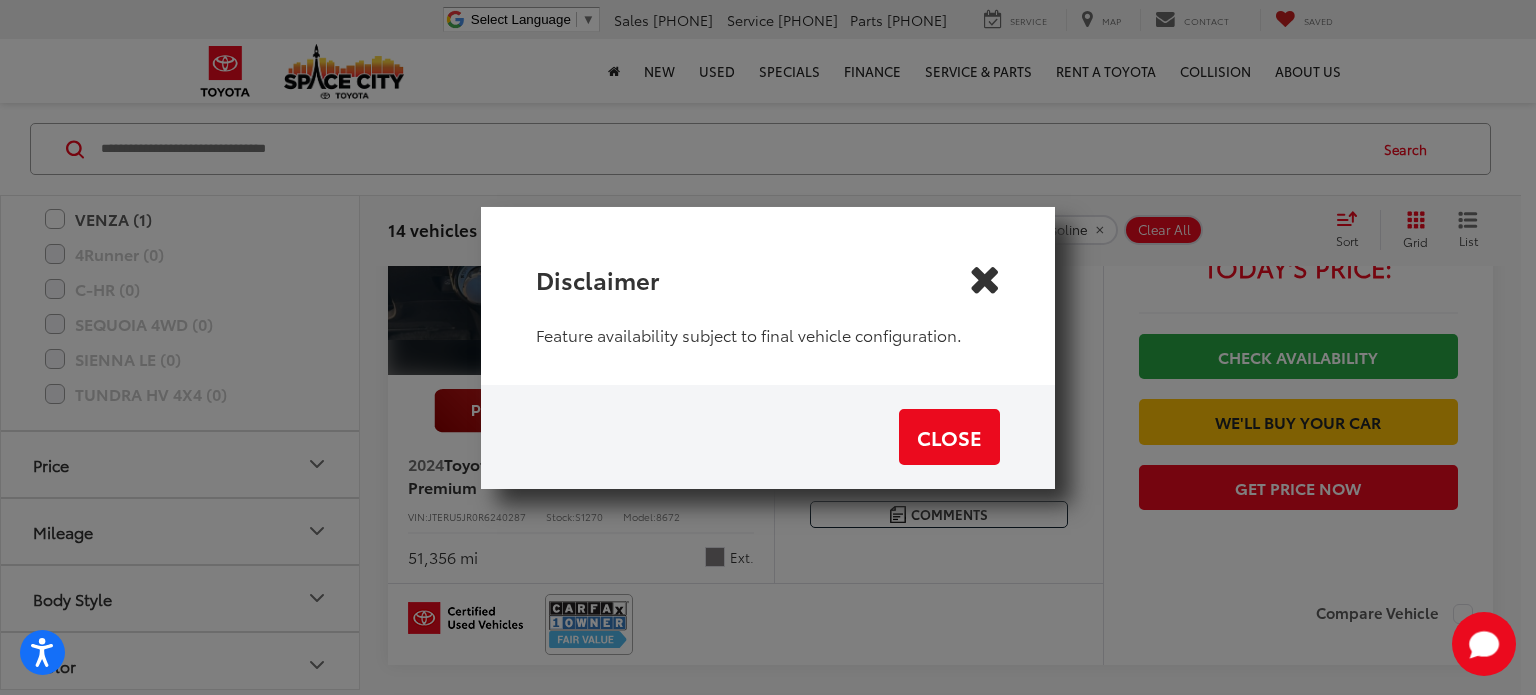 click at bounding box center [984, 278] 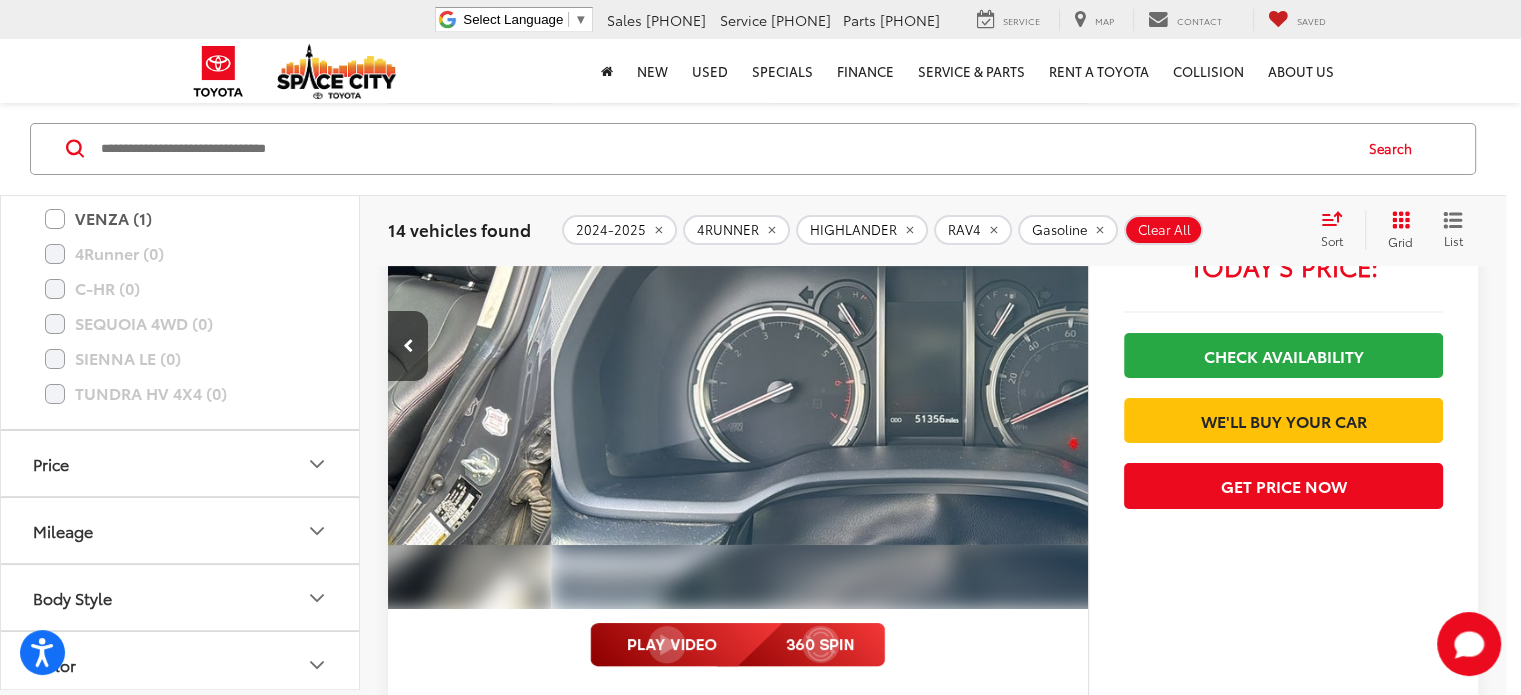 scroll, scrollTop: 0, scrollLeft: 1944, axis: horizontal 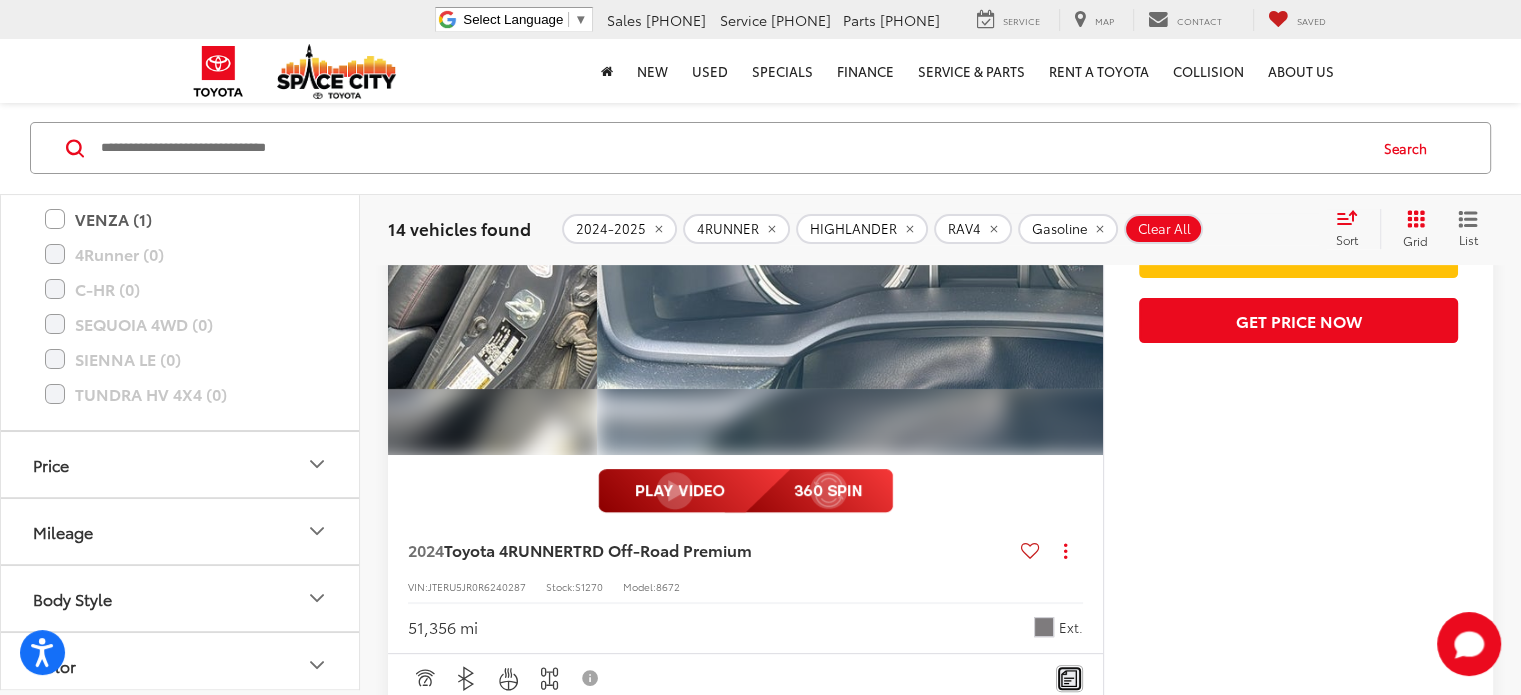 click on "Comments" at bounding box center [1069, 678] 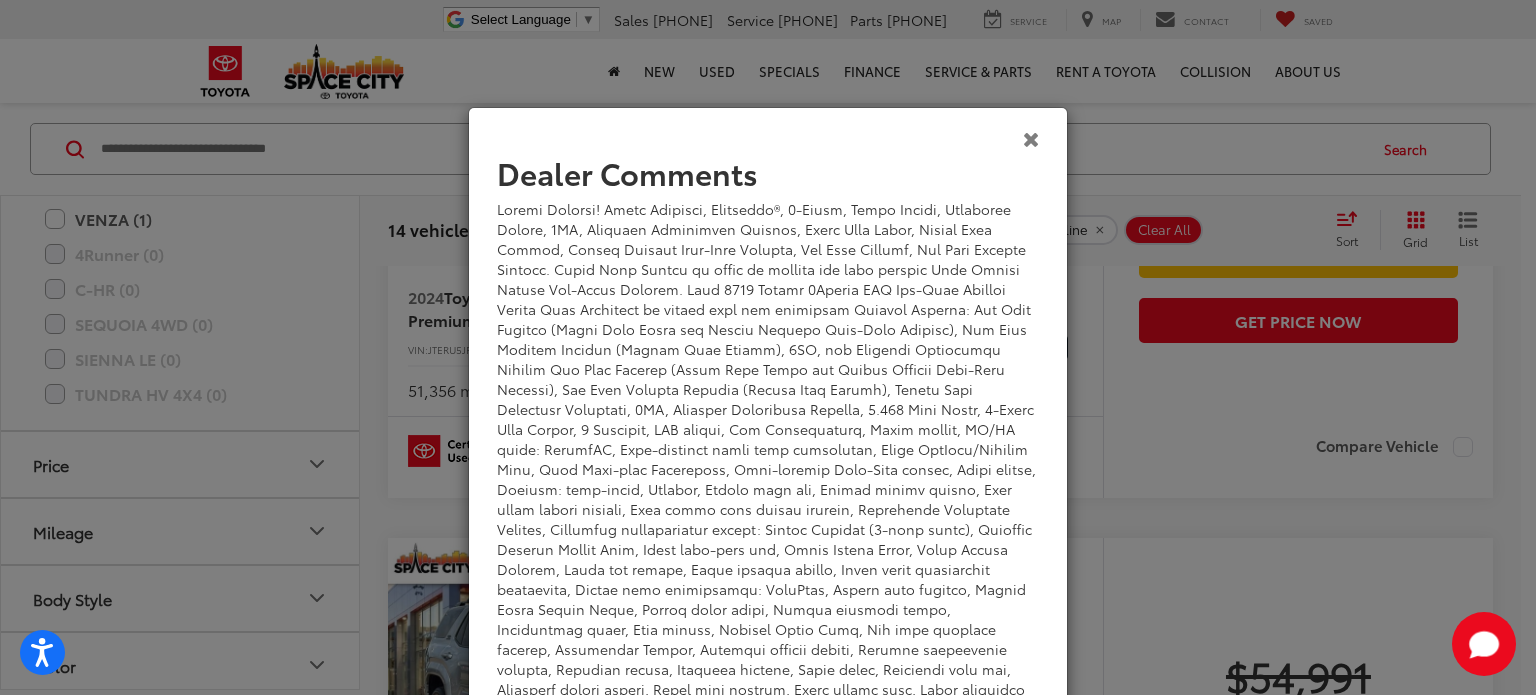 click at bounding box center (1031, 138) 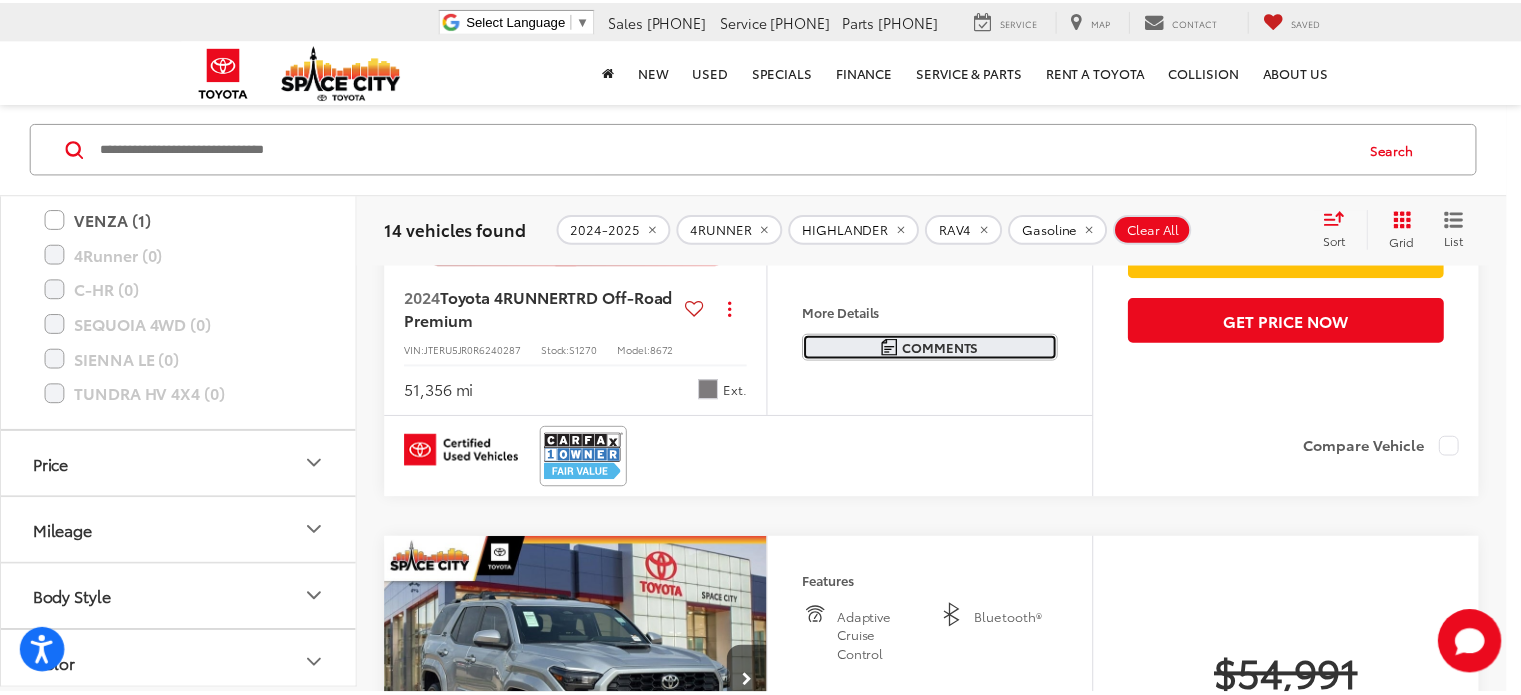 scroll, scrollTop: 0, scrollLeft: 1944, axis: horizontal 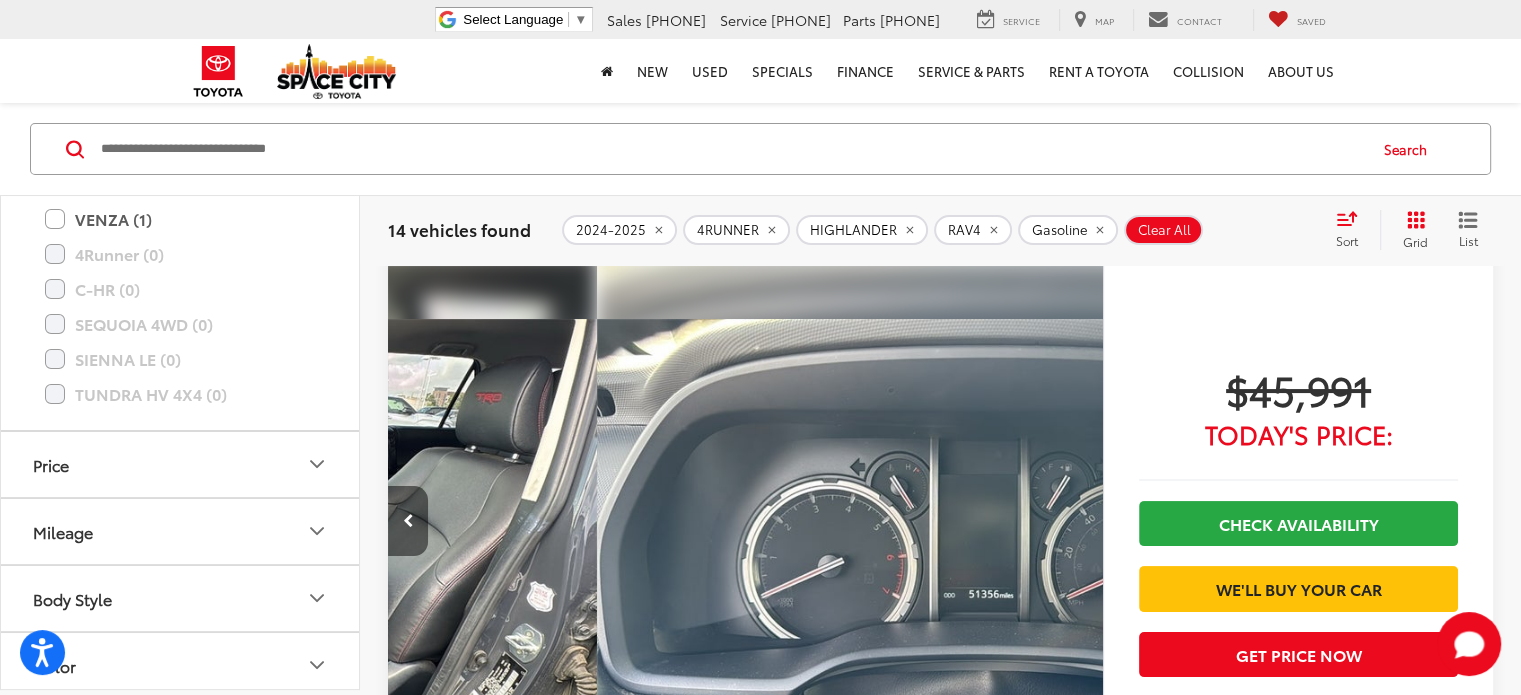 click at bounding box center [408, 521] 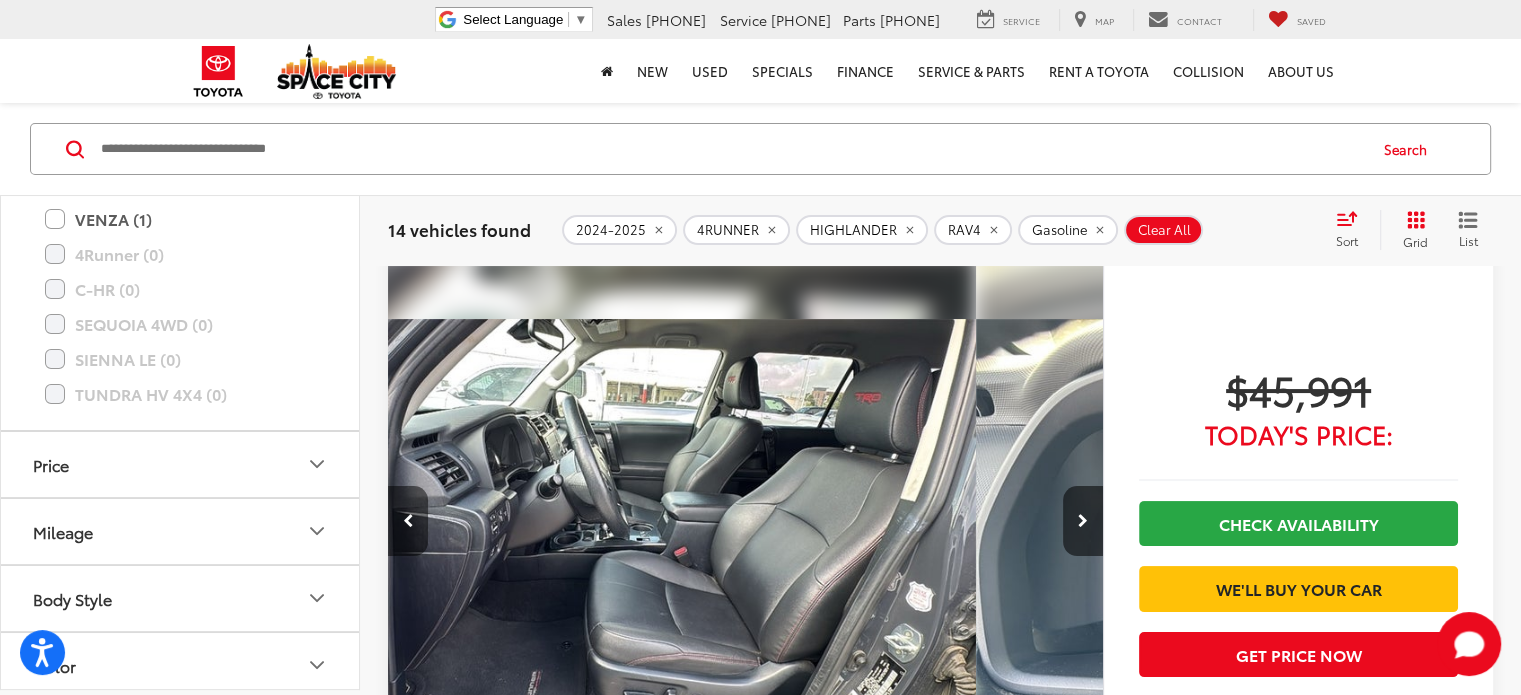 click at bounding box center [408, 521] 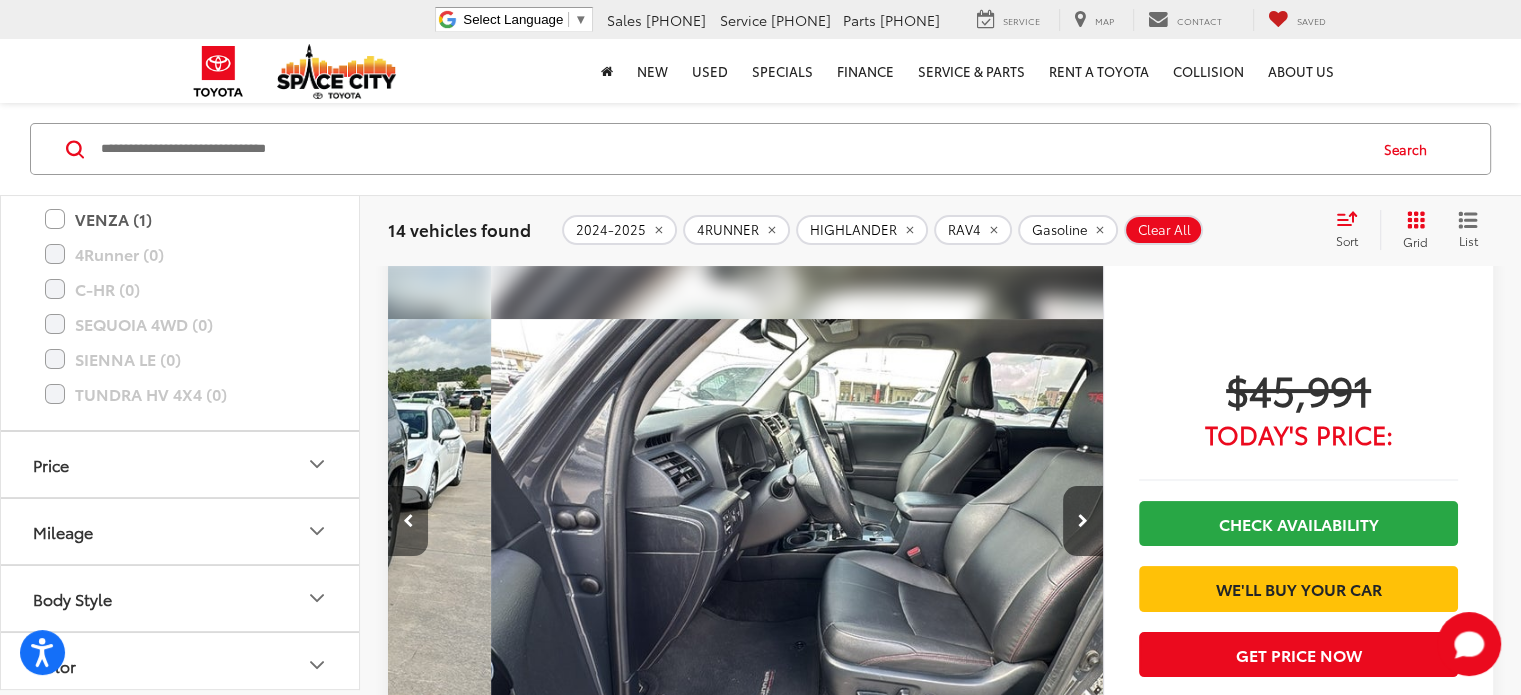 click at bounding box center (408, 521) 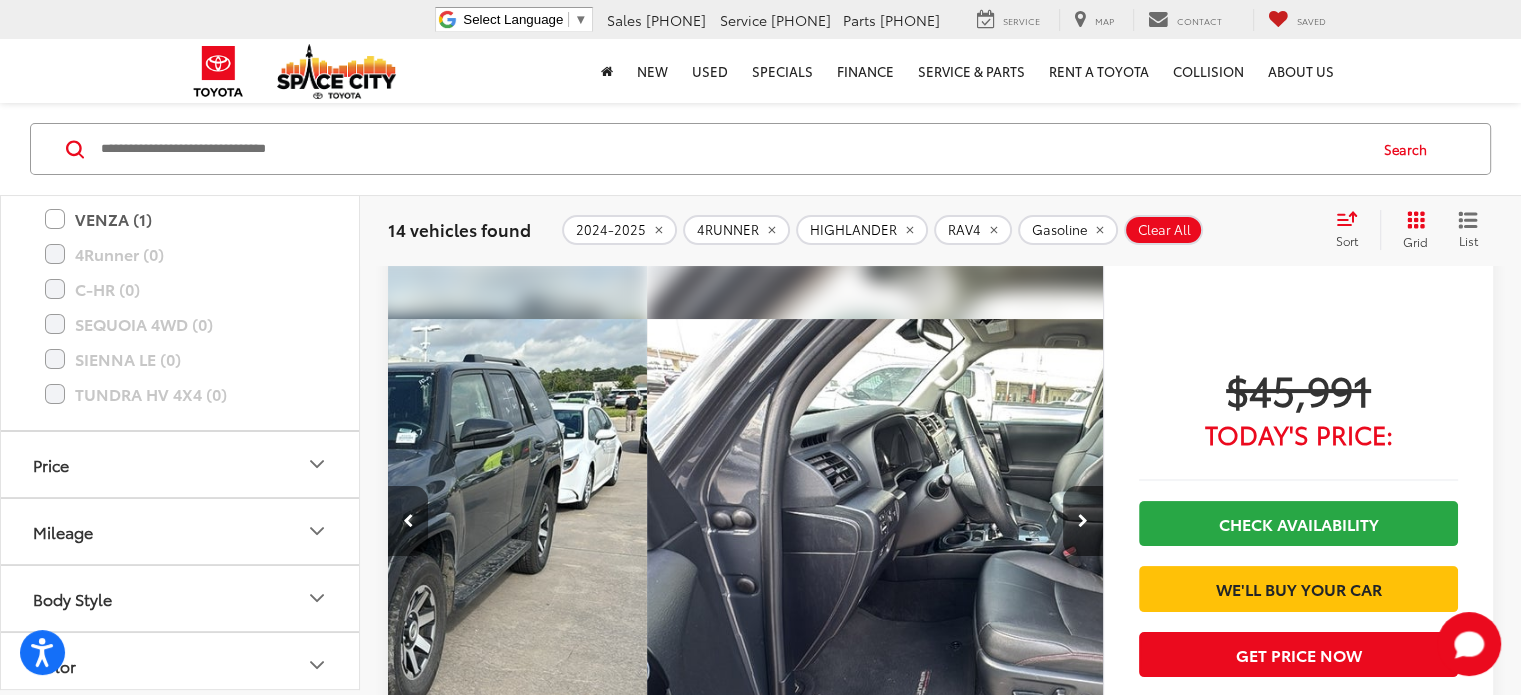 click at bounding box center (408, 521) 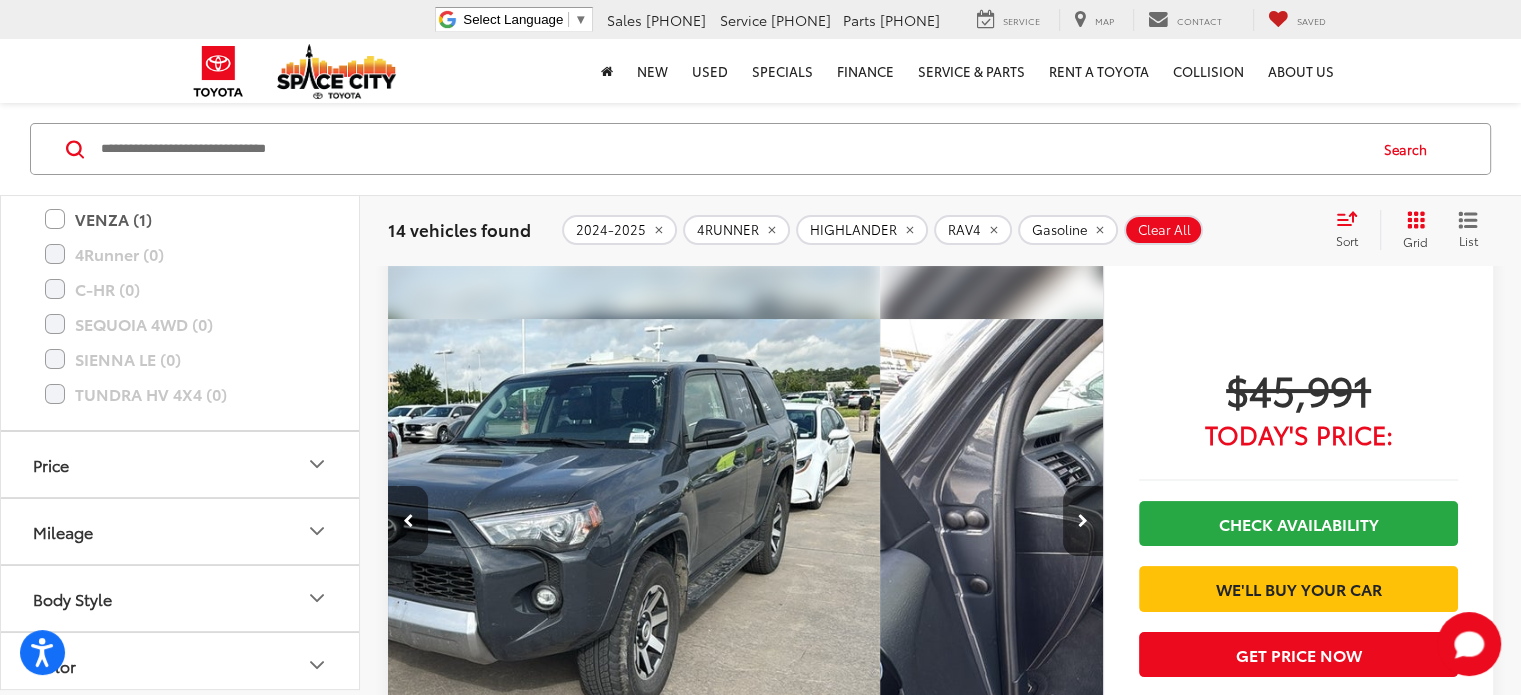click at bounding box center [408, 521] 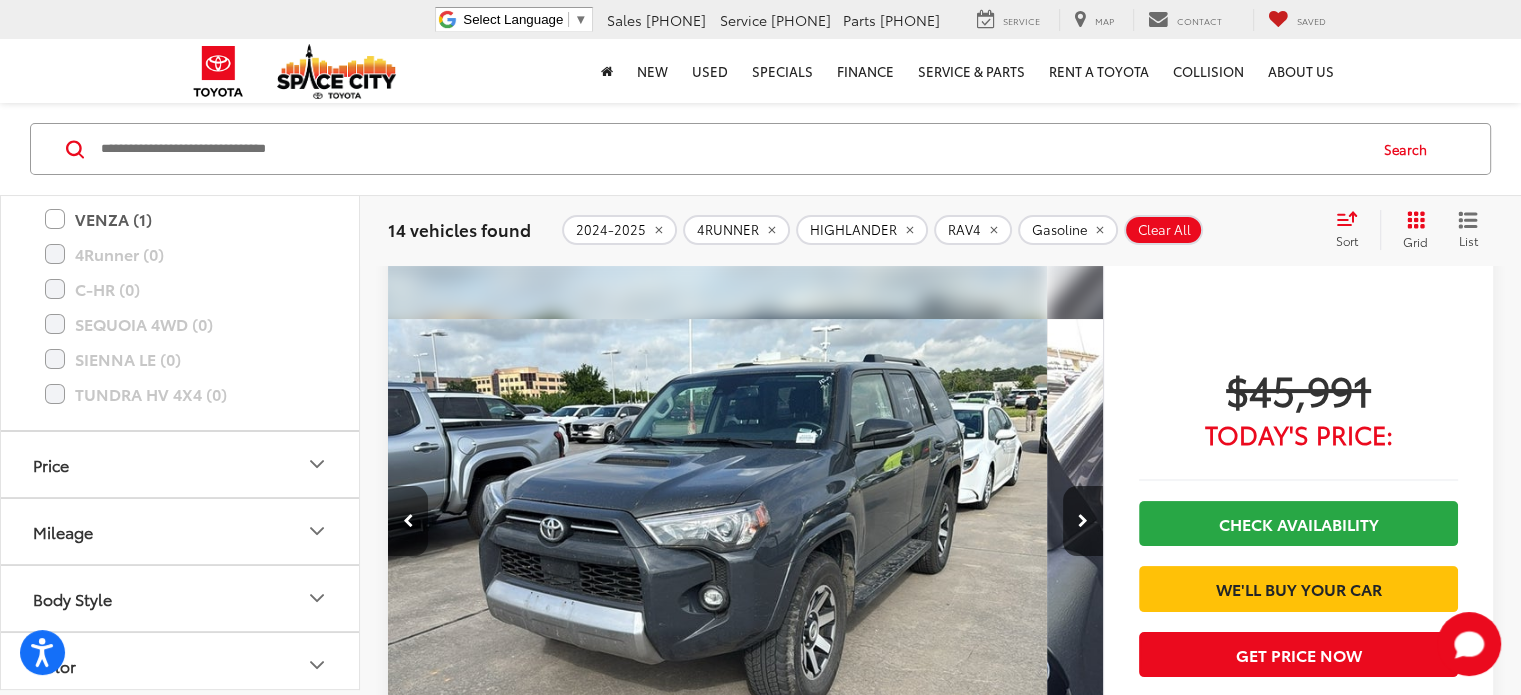 click at bounding box center [408, 521] 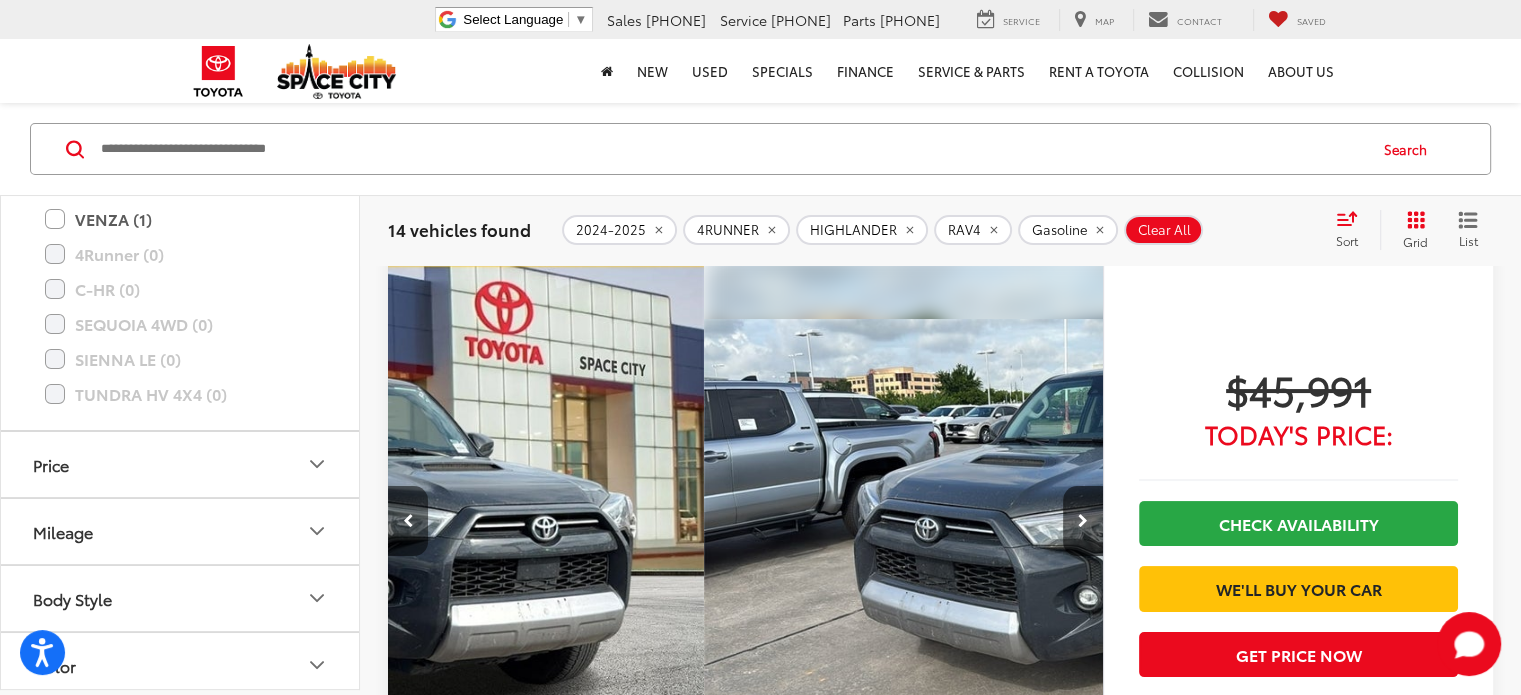 click at bounding box center (408, 521) 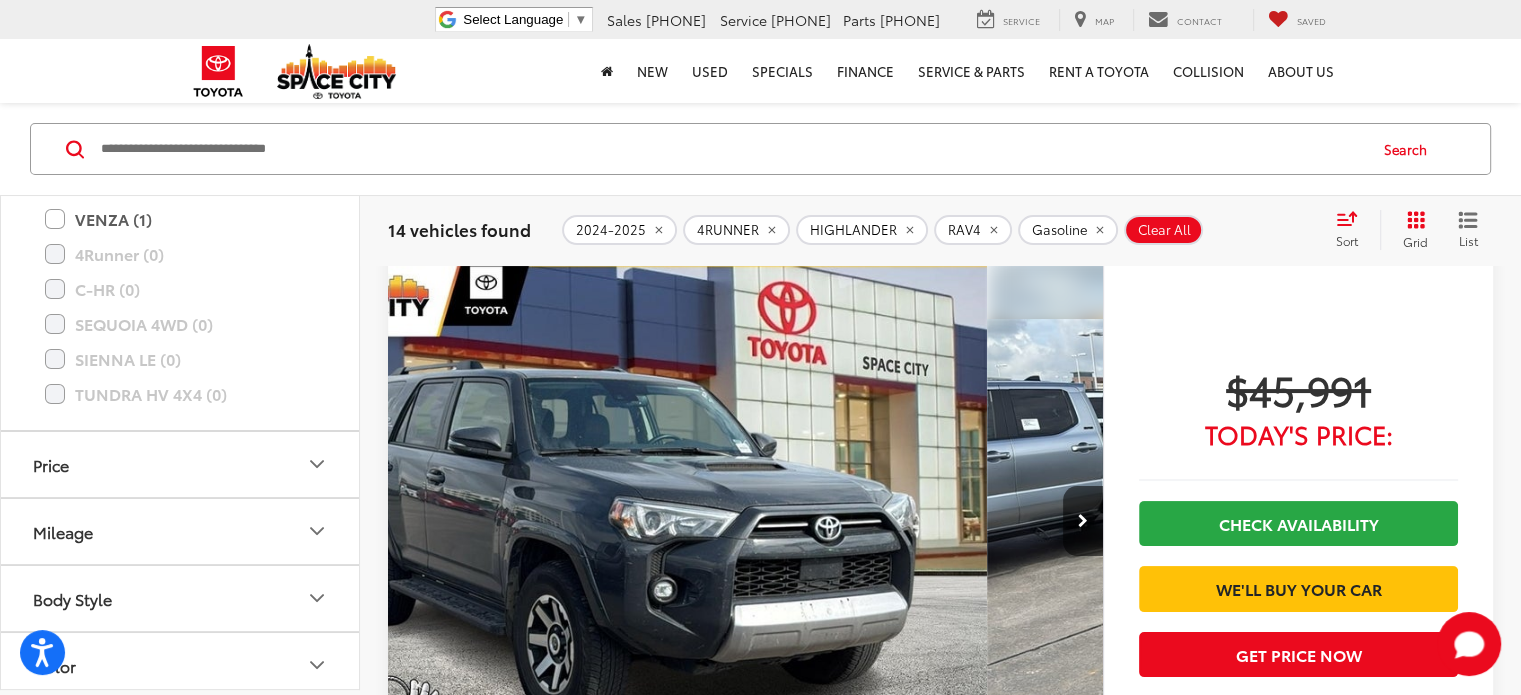 scroll, scrollTop: 0, scrollLeft: 0, axis: both 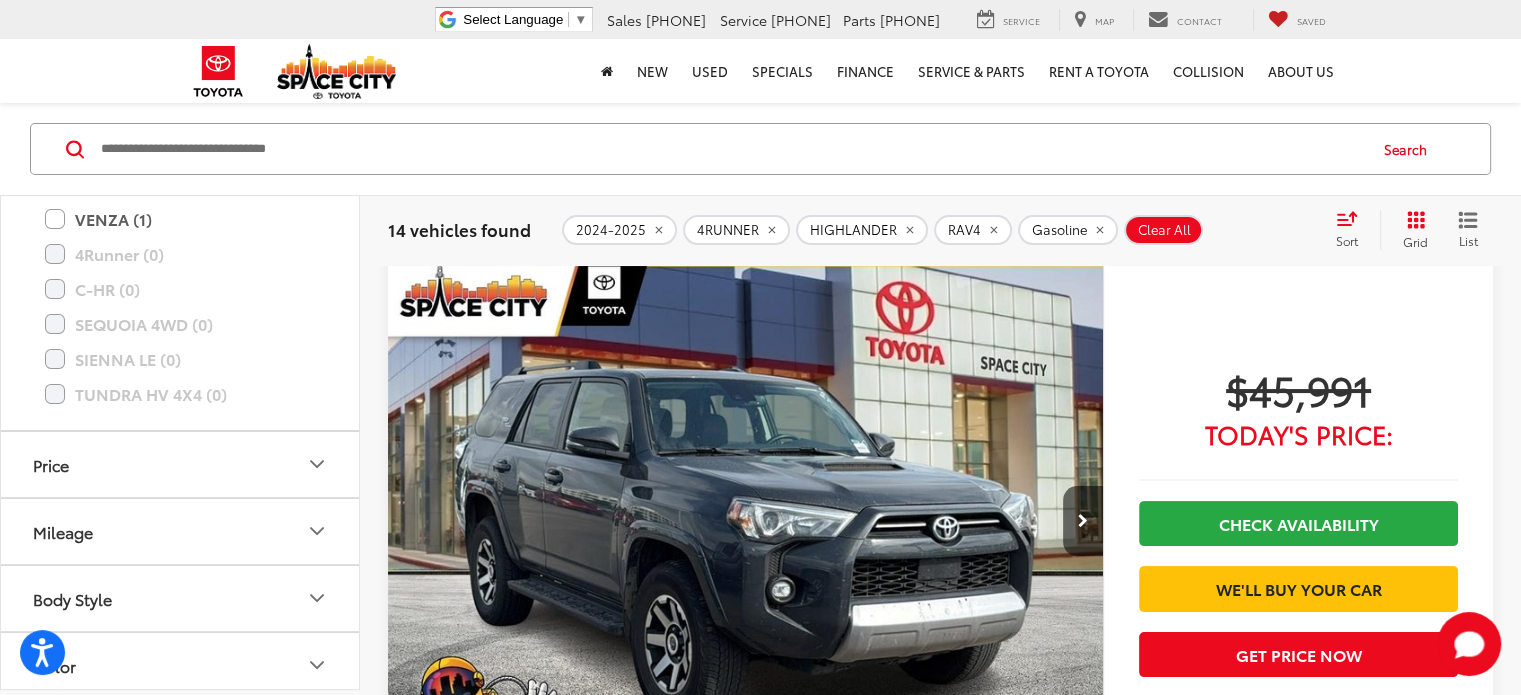 click at bounding box center [746, 521] 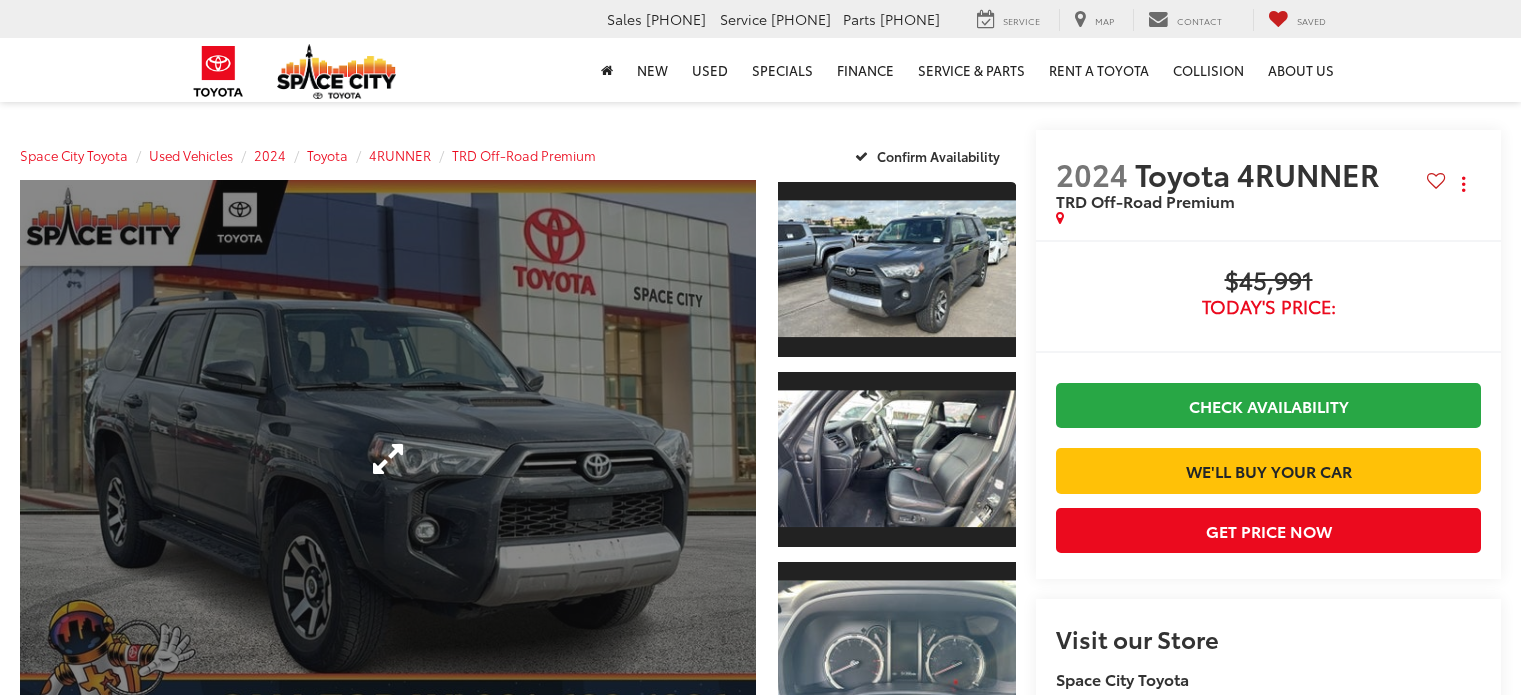 scroll, scrollTop: 0, scrollLeft: 0, axis: both 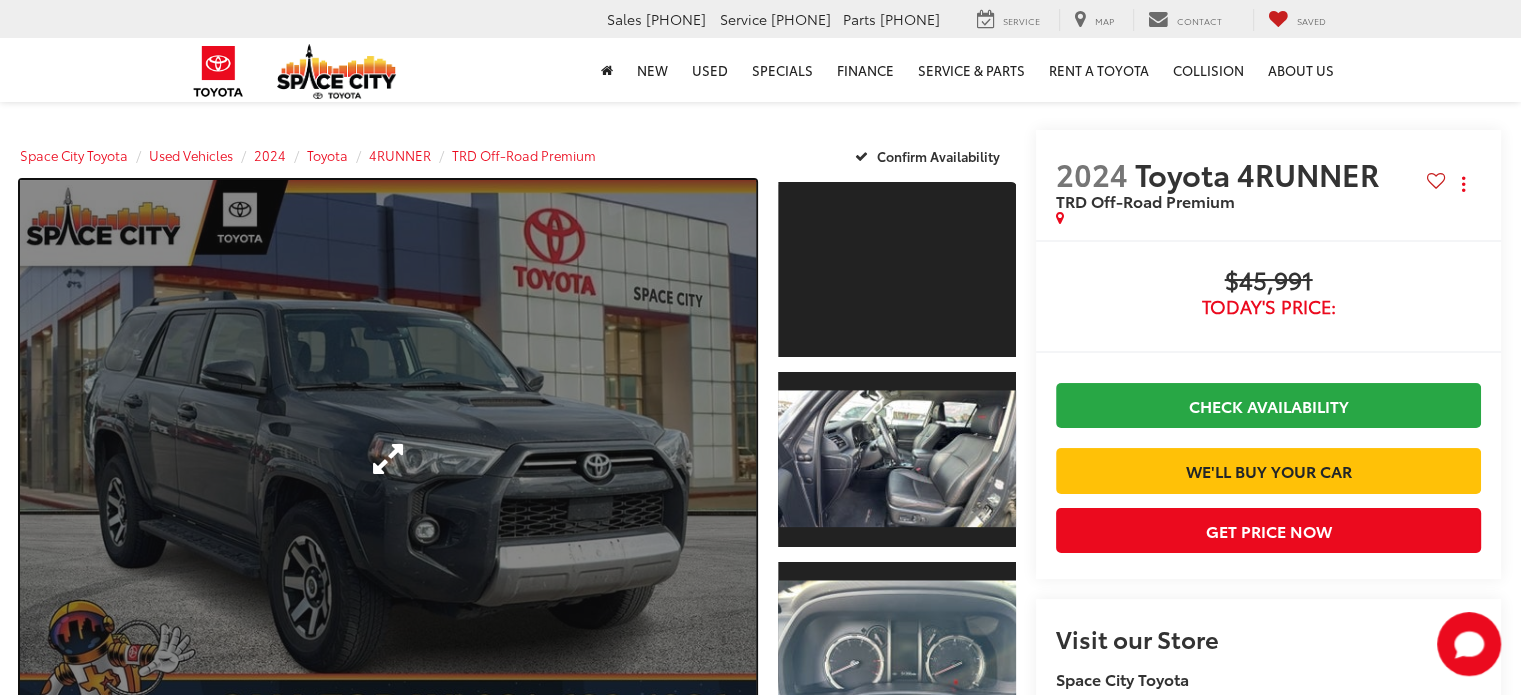 click at bounding box center (388, 459) 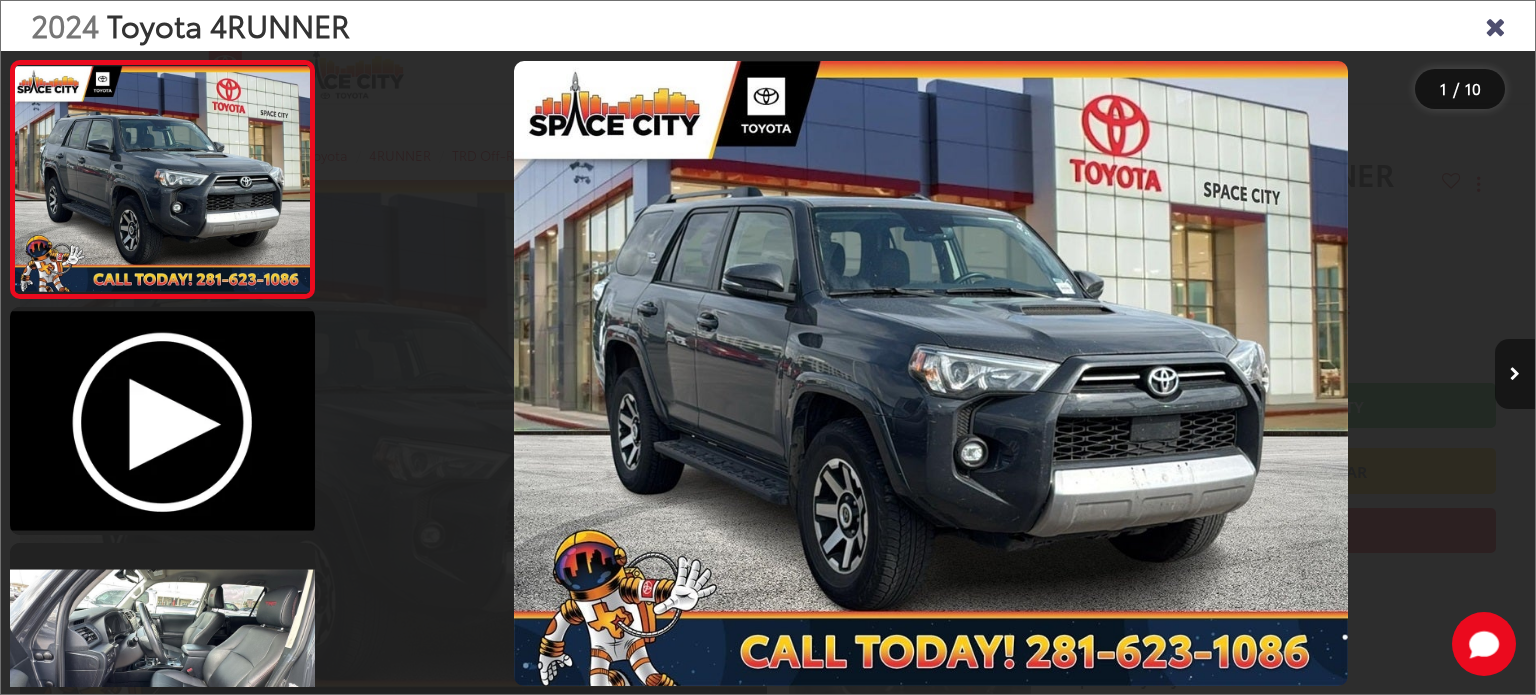 click at bounding box center (1515, 374) 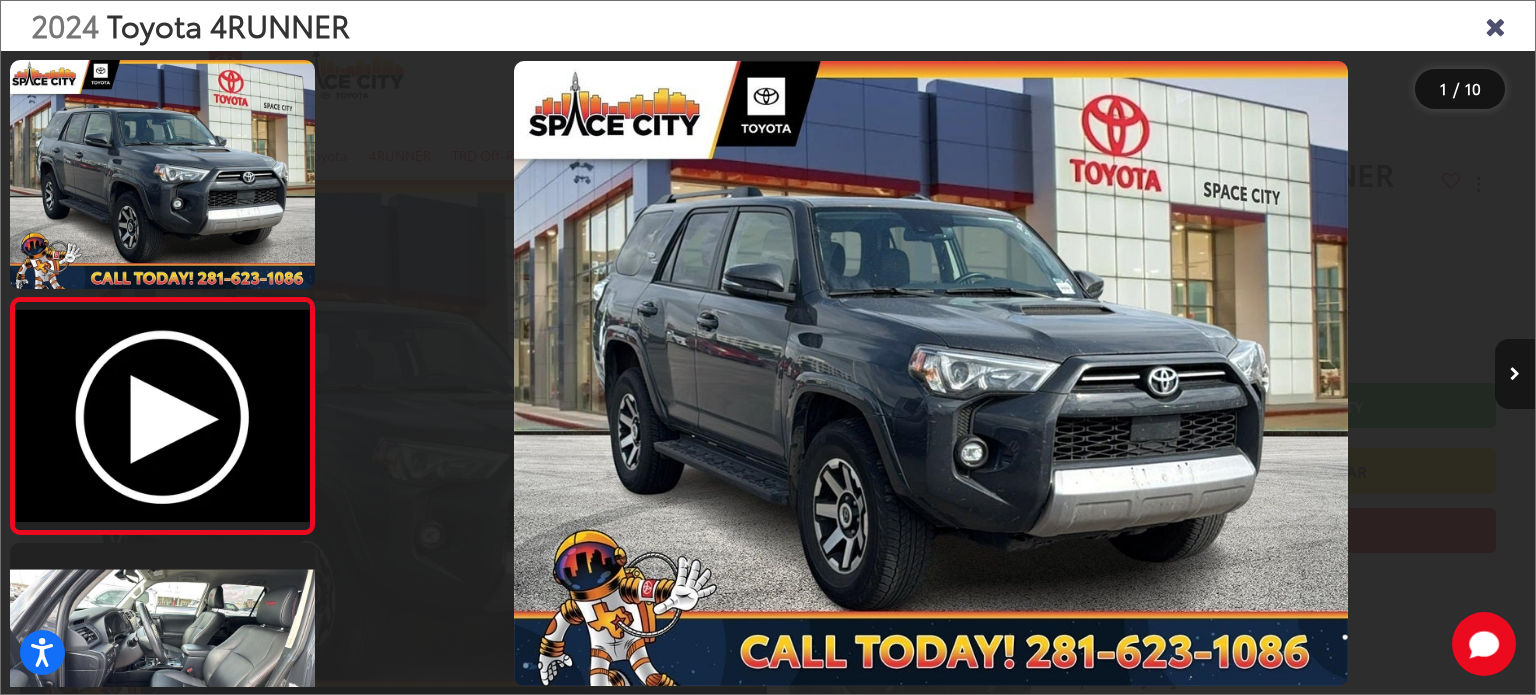 scroll, scrollTop: 0, scrollLeft: 127, axis: horizontal 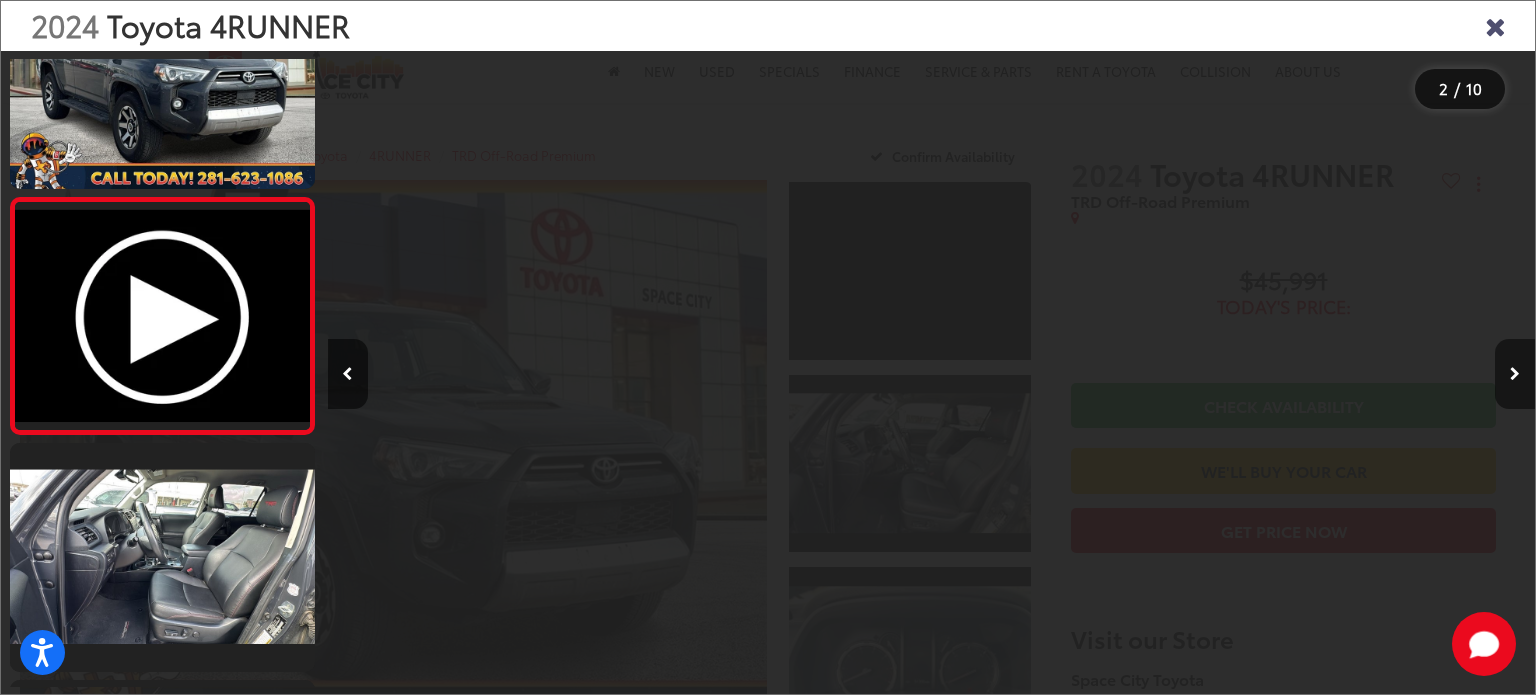 click at bounding box center (1515, 374) 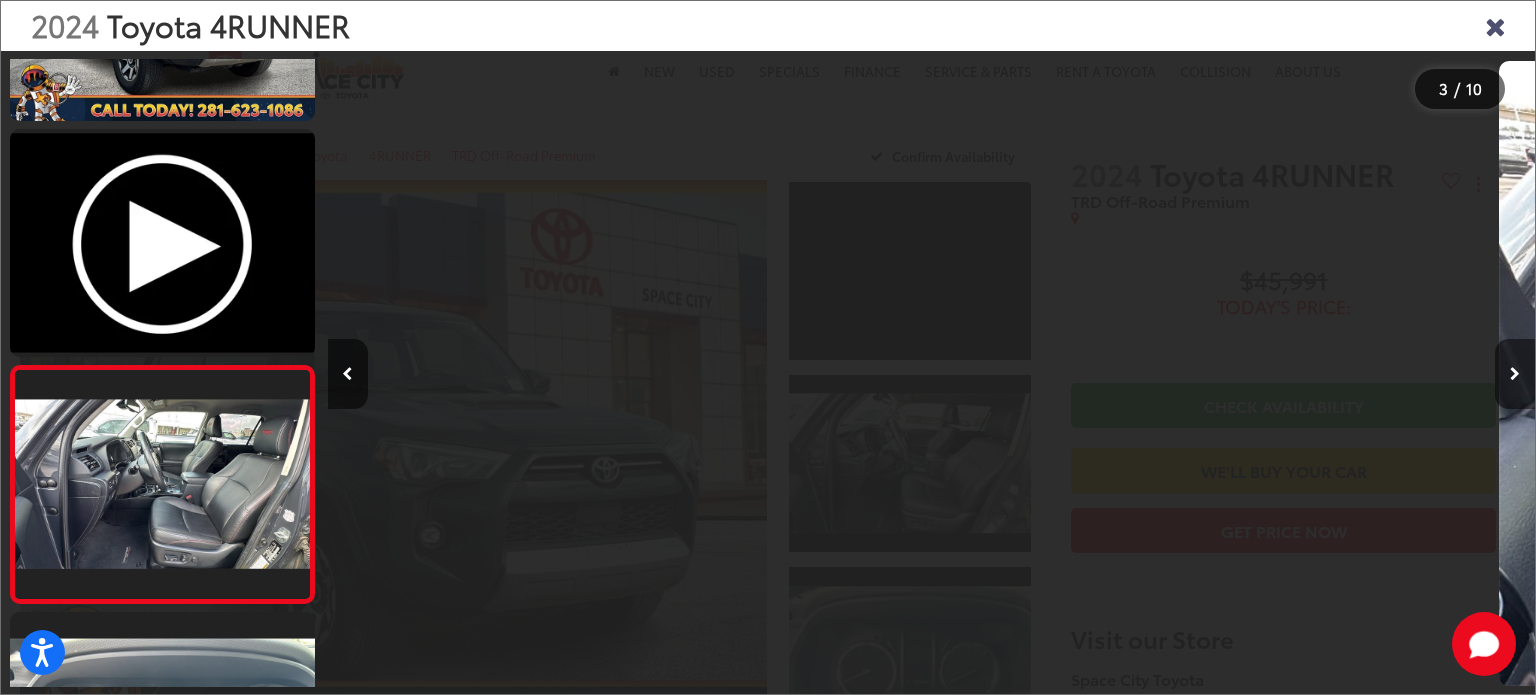 scroll, scrollTop: 304, scrollLeft: 0, axis: vertical 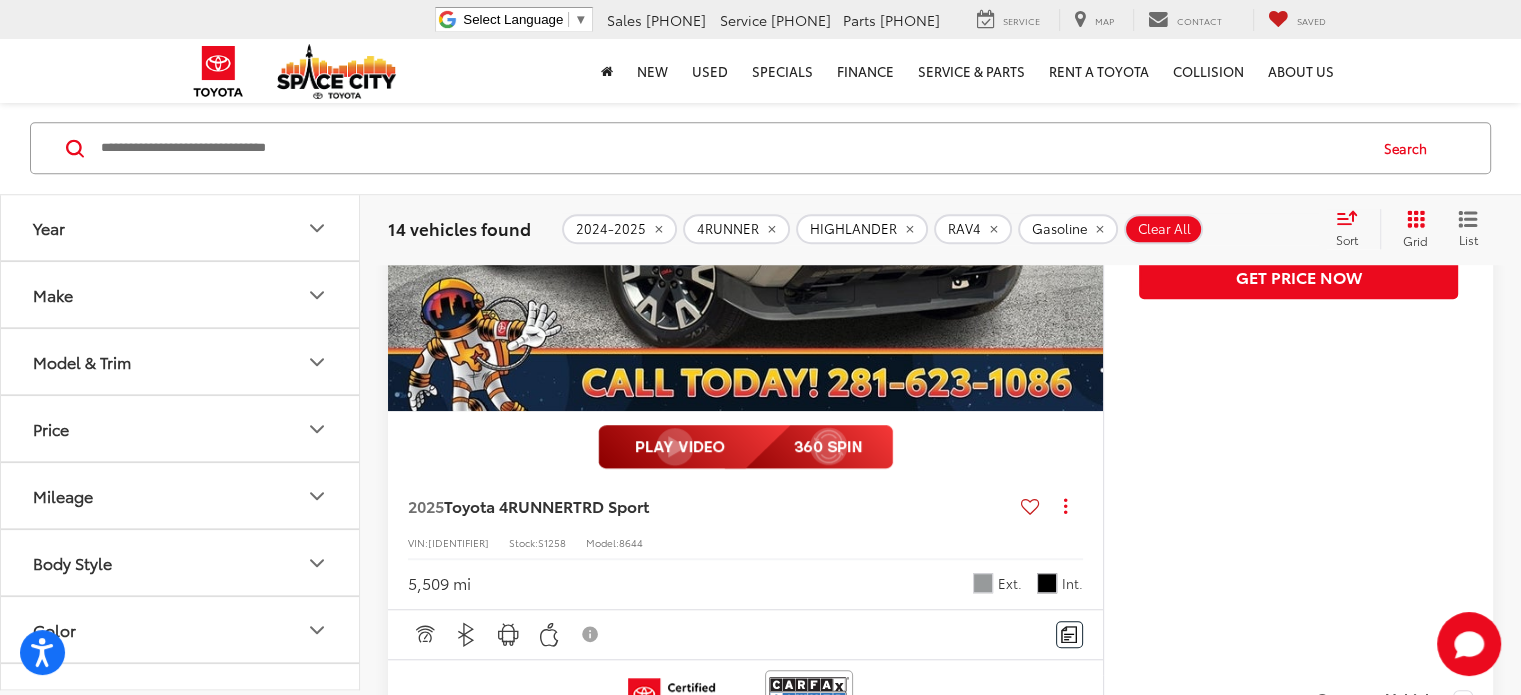 click on "Prev" at bounding box center [1165, 849] 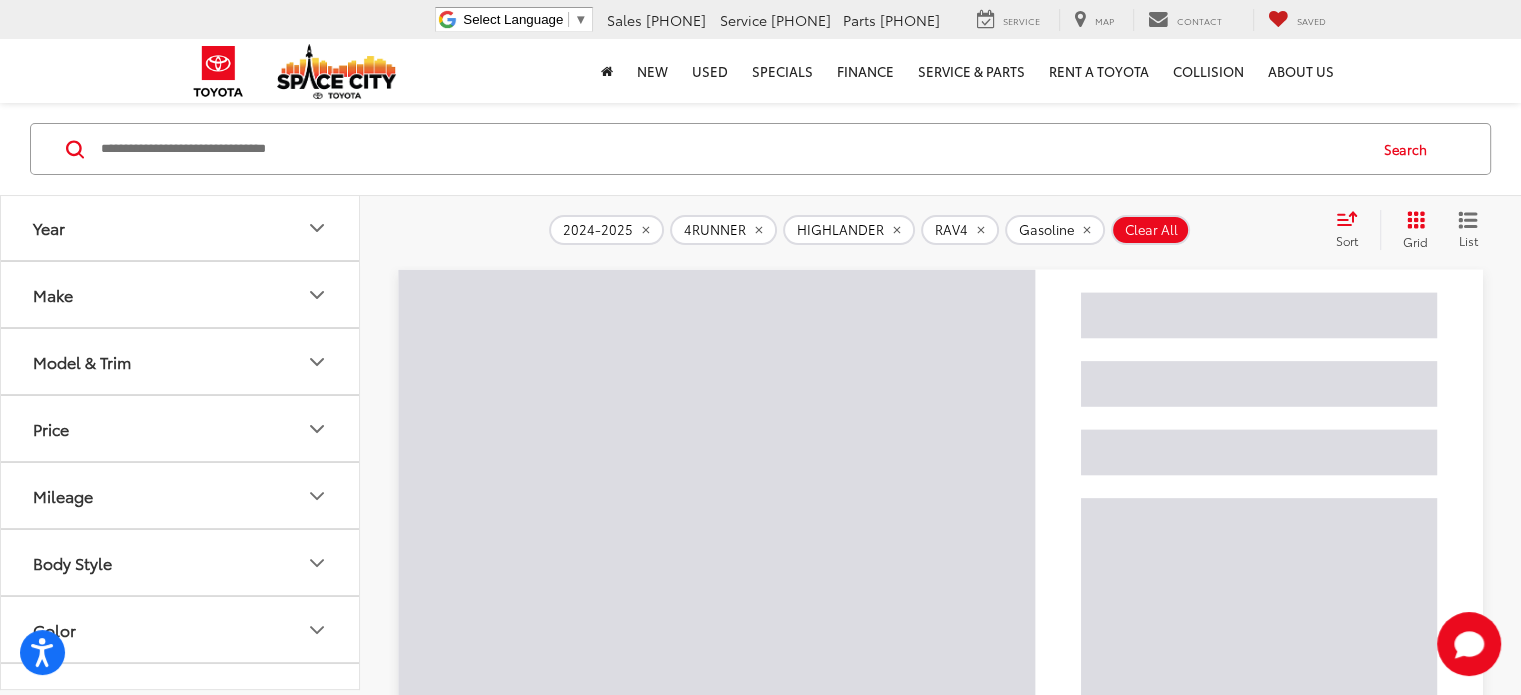 scroll, scrollTop: 148, scrollLeft: 0, axis: vertical 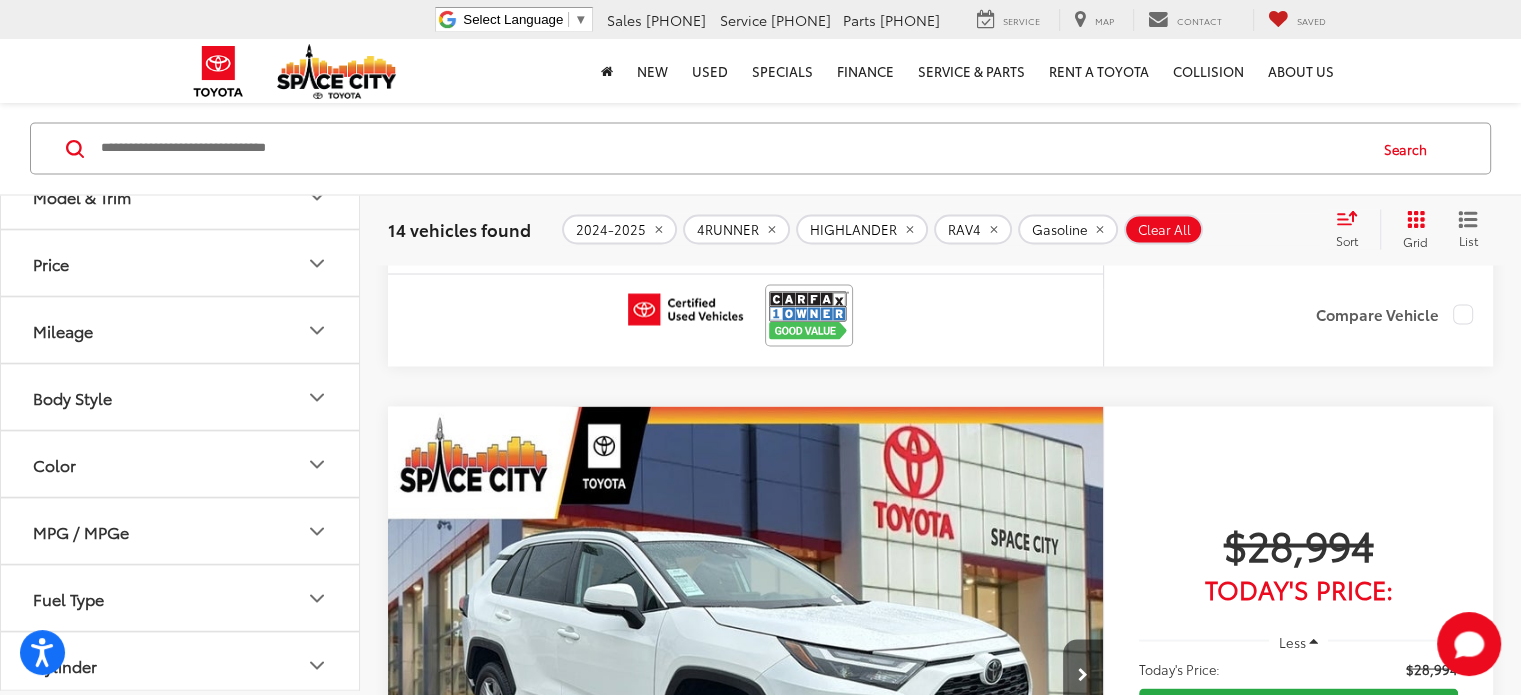 click at bounding box center [746, 1575] 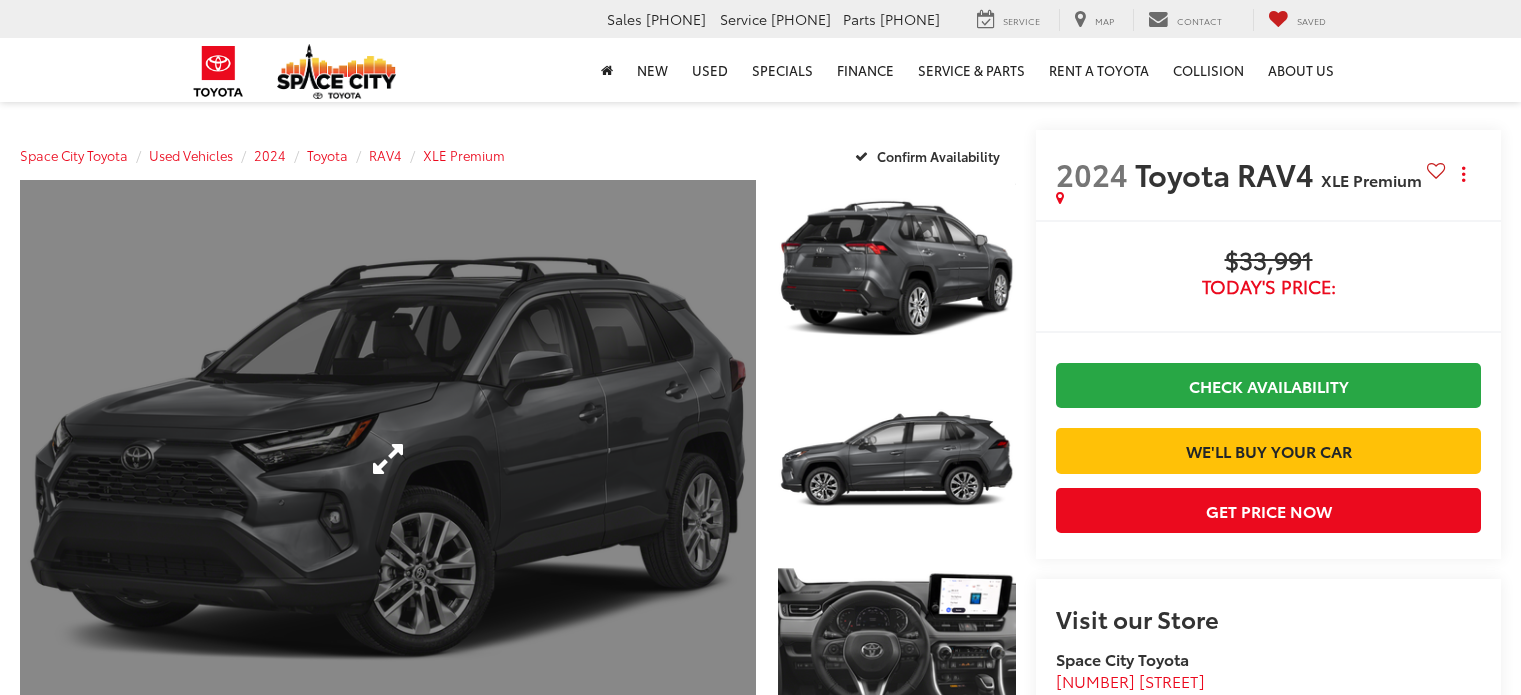 scroll, scrollTop: 0, scrollLeft: 0, axis: both 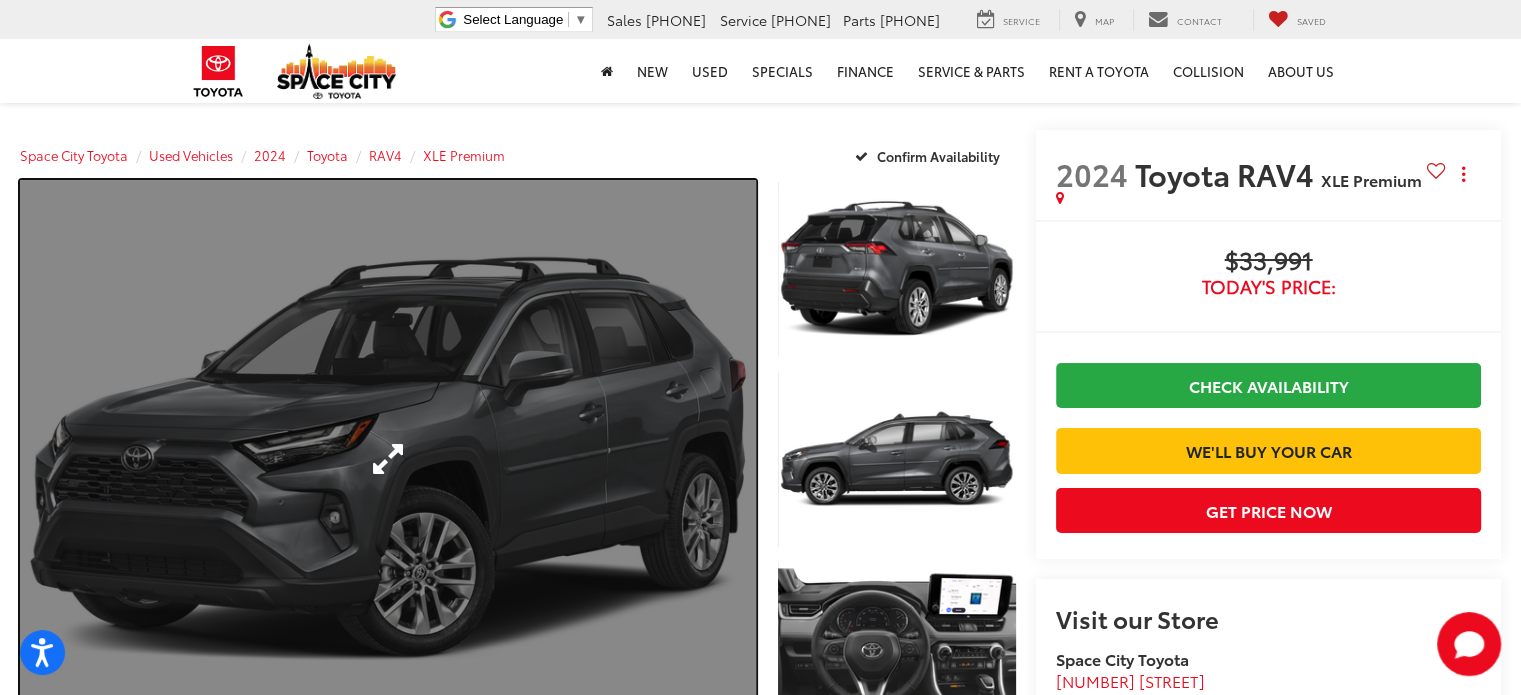 click at bounding box center (388, 459) 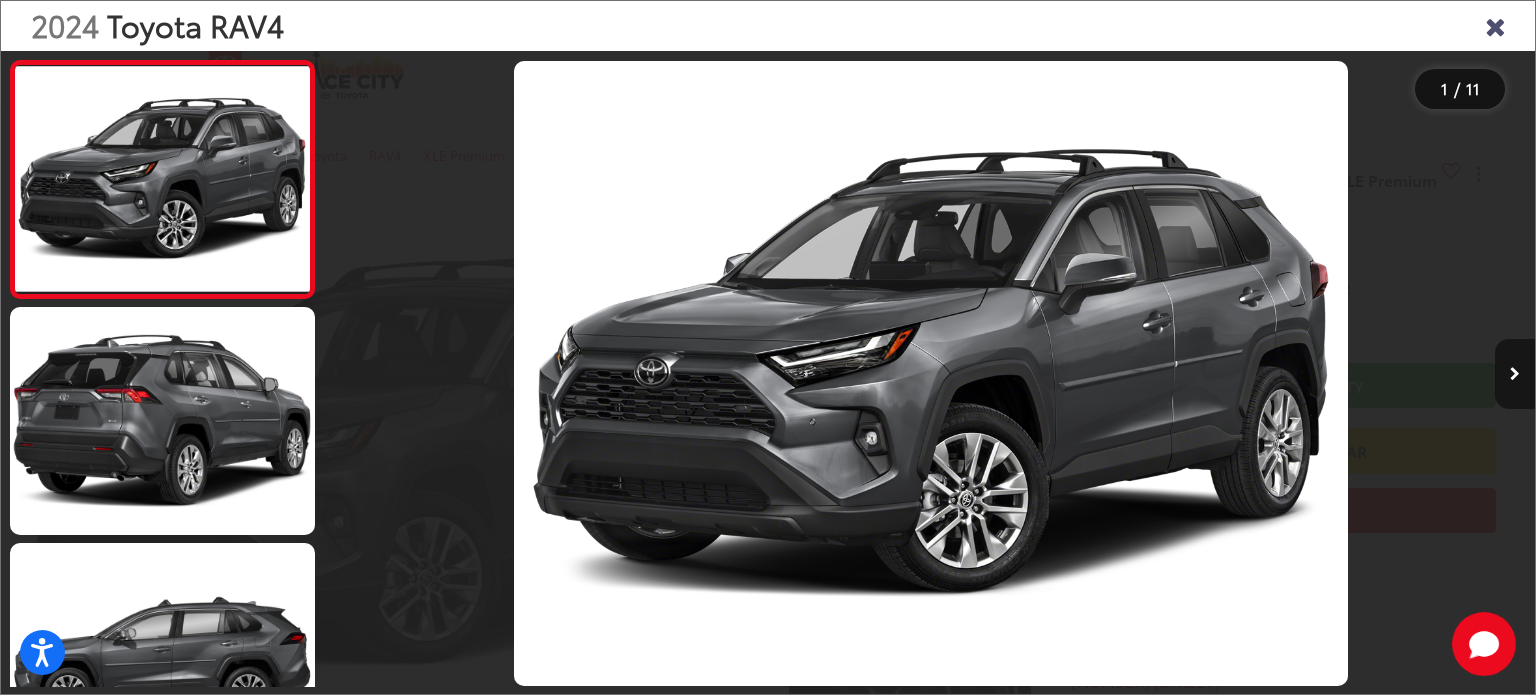click at bounding box center (1515, 374) 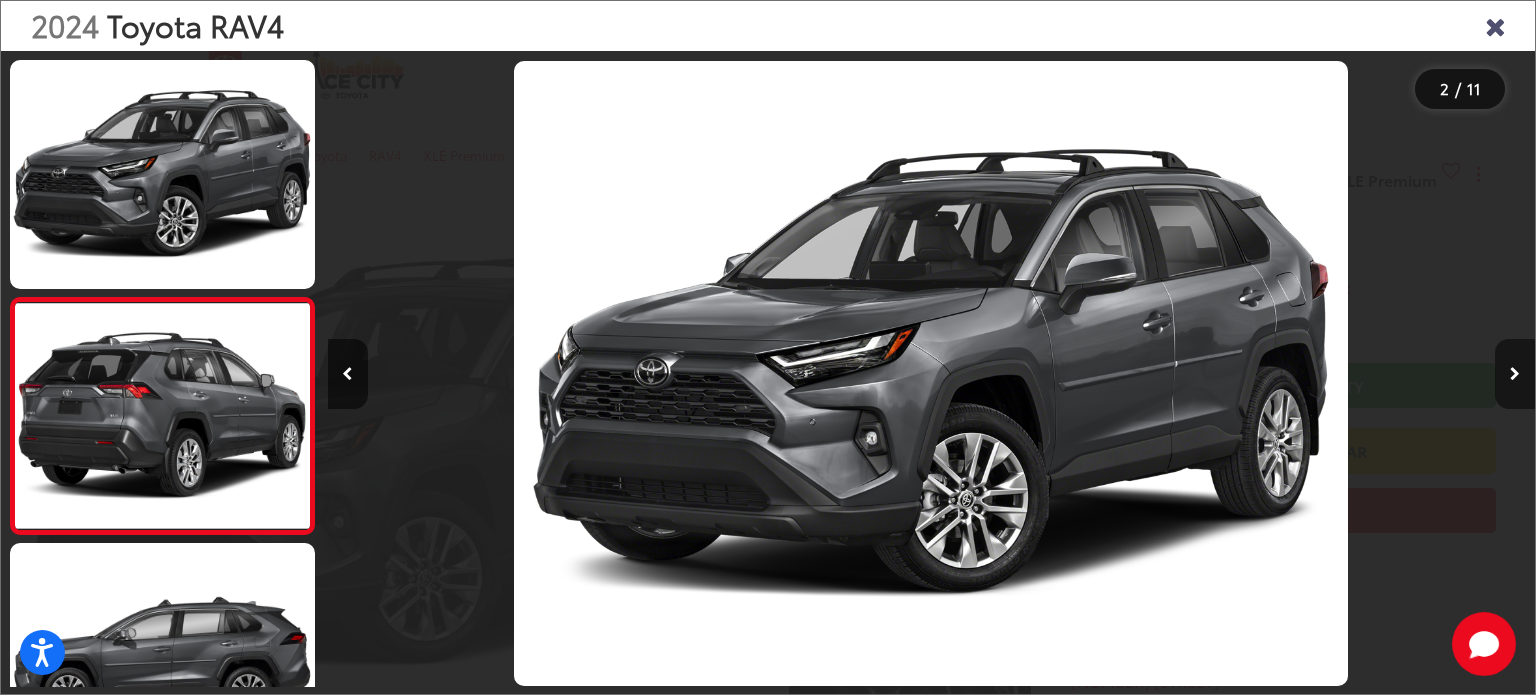 scroll, scrollTop: 0, scrollLeft: 240, axis: horizontal 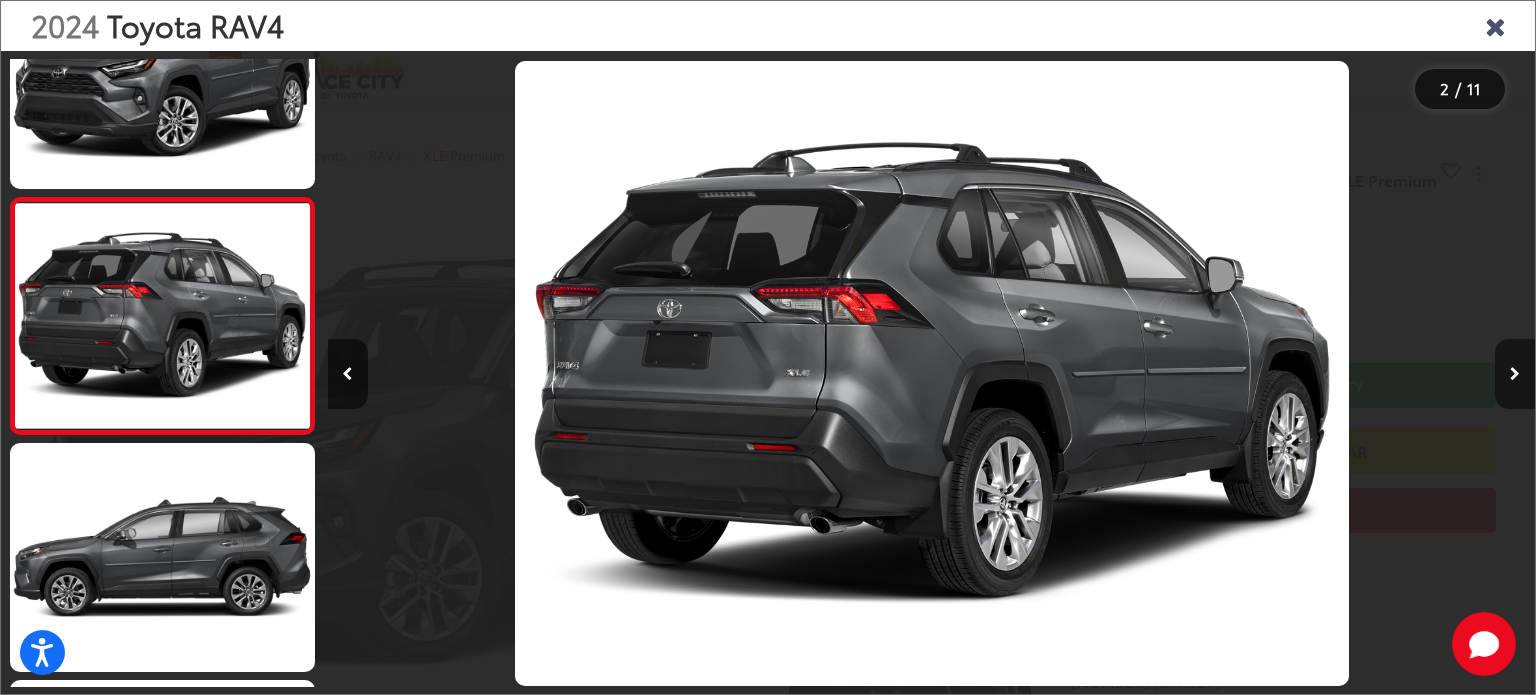 click at bounding box center (1515, 374) 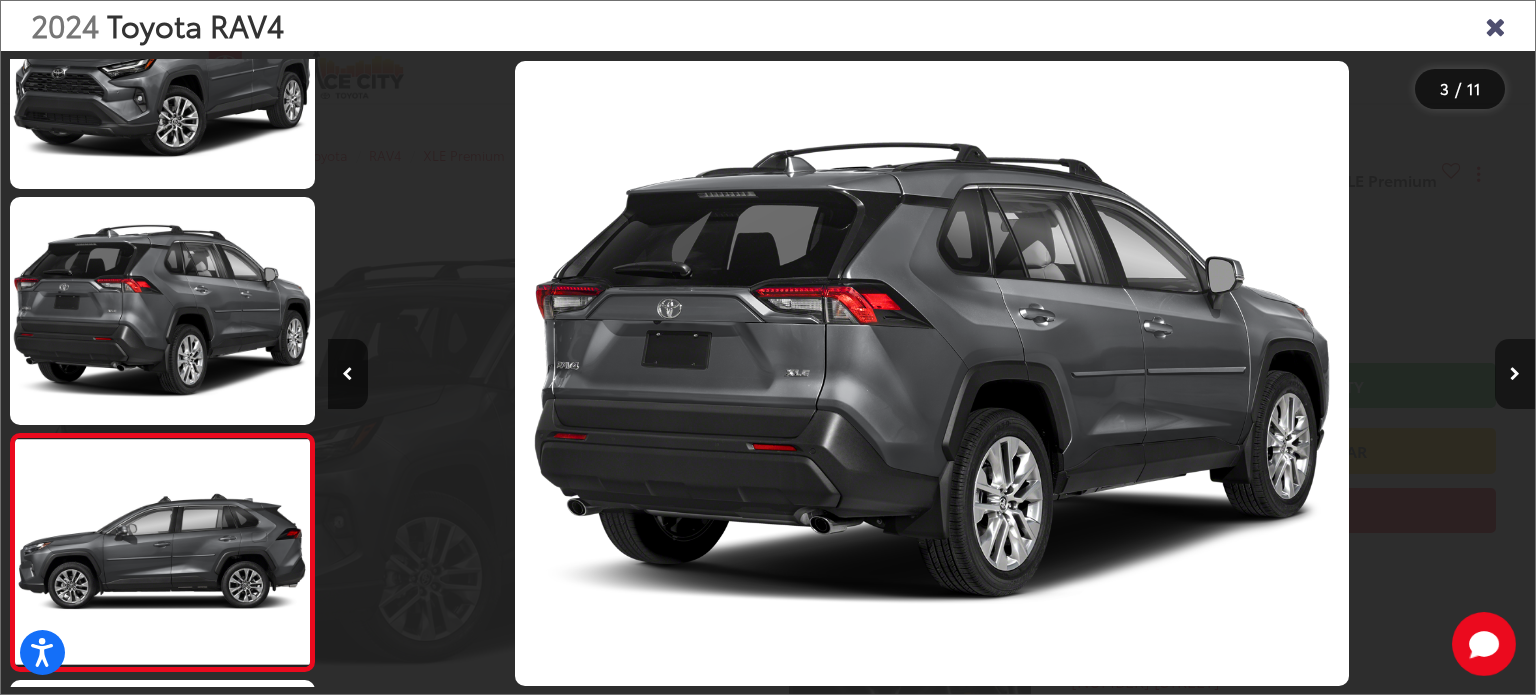 scroll, scrollTop: 0, scrollLeft: 1516, axis: horizontal 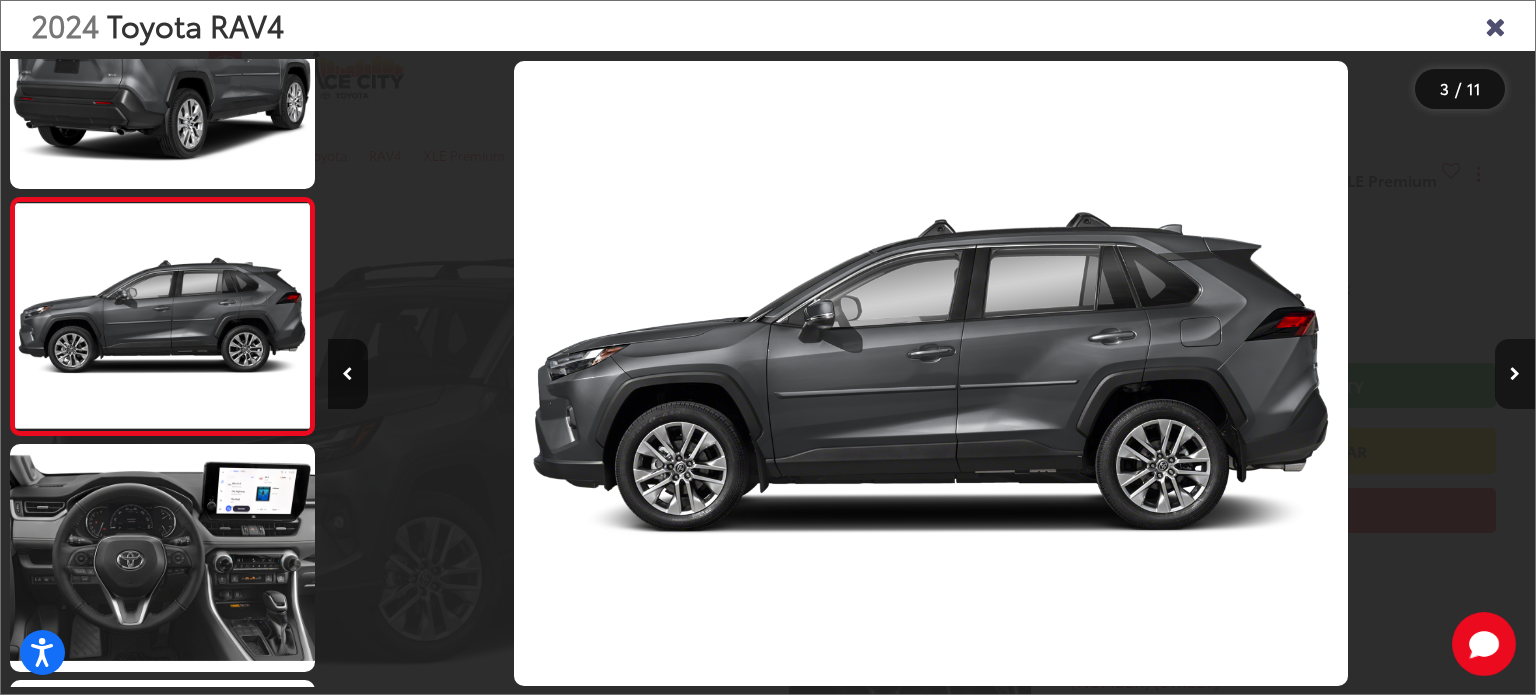 click at bounding box center (1515, 374) 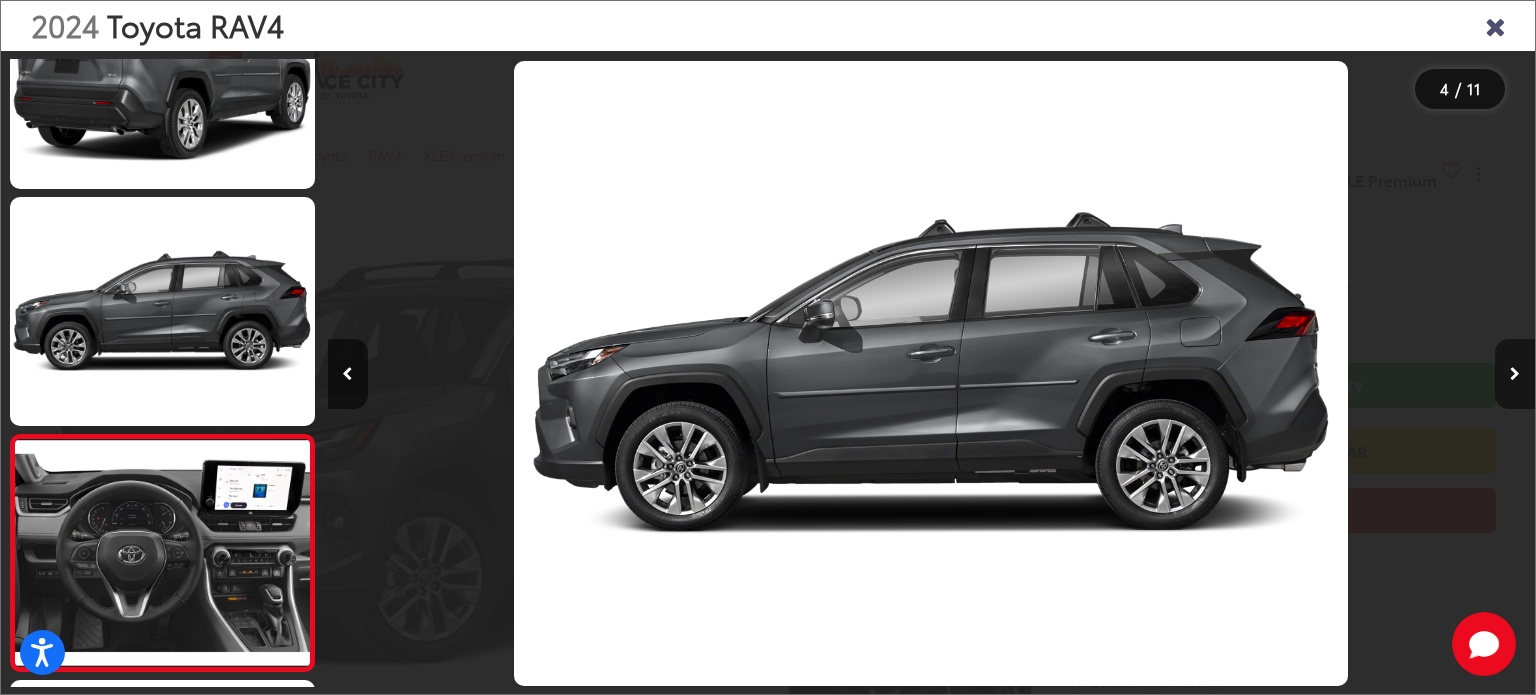 scroll, scrollTop: 0, scrollLeft: 2688, axis: horizontal 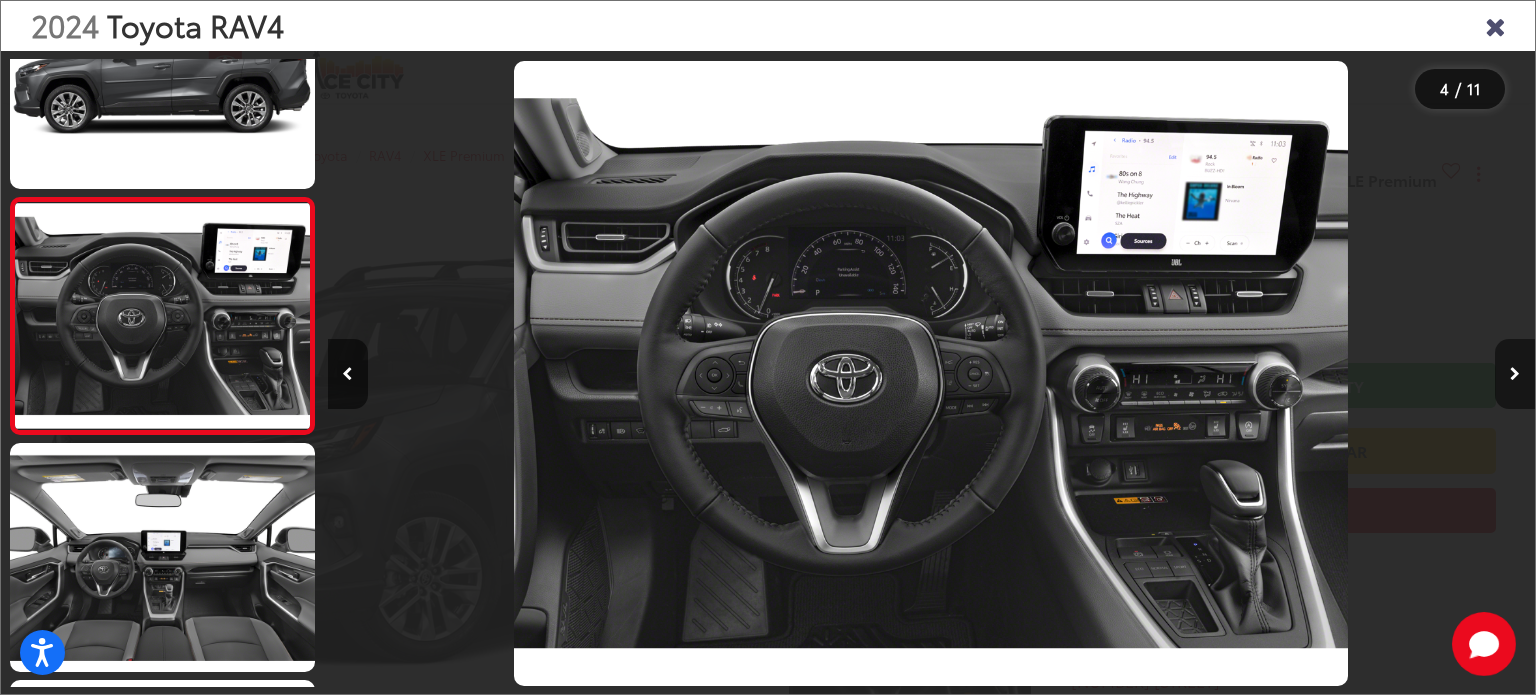 click at bounding box center [1515, 374] 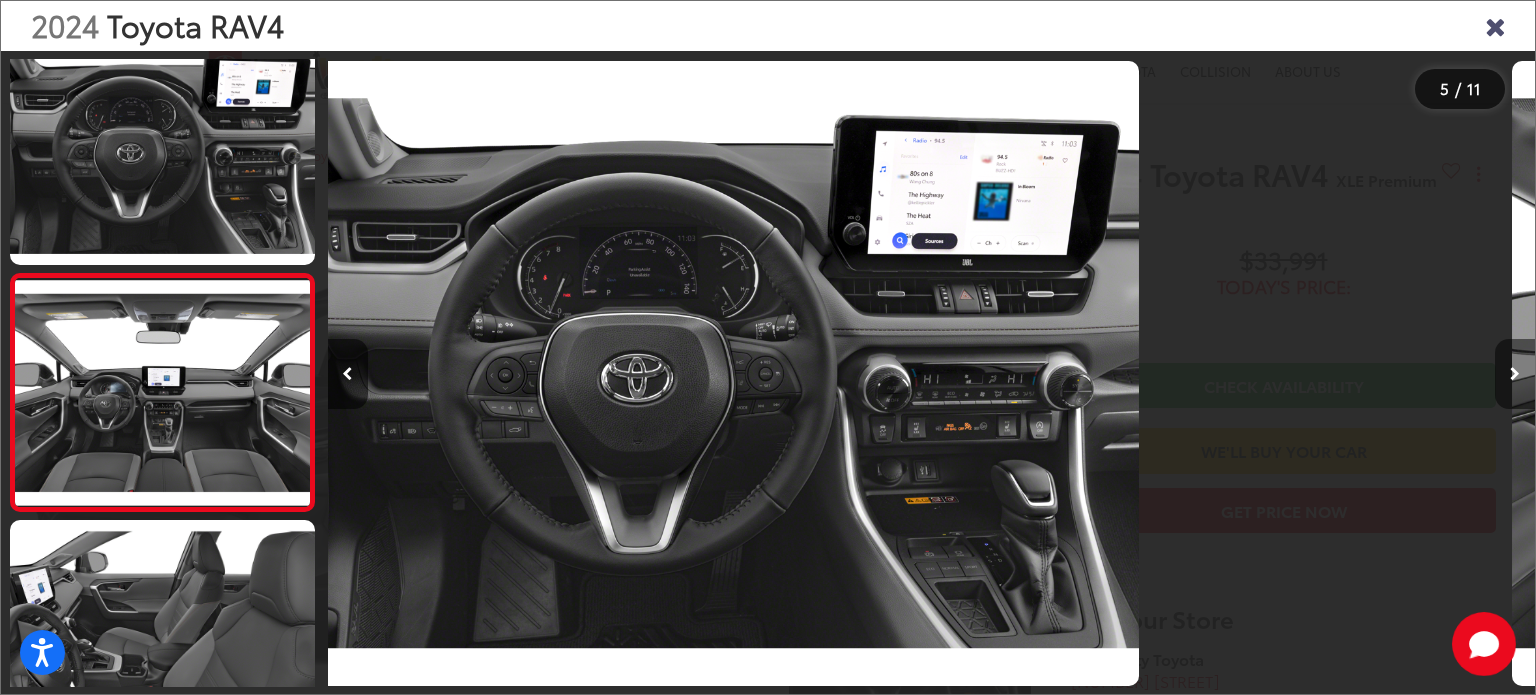 scroll, scrollTop: 811, scrollLeft: 0, axis: vertical 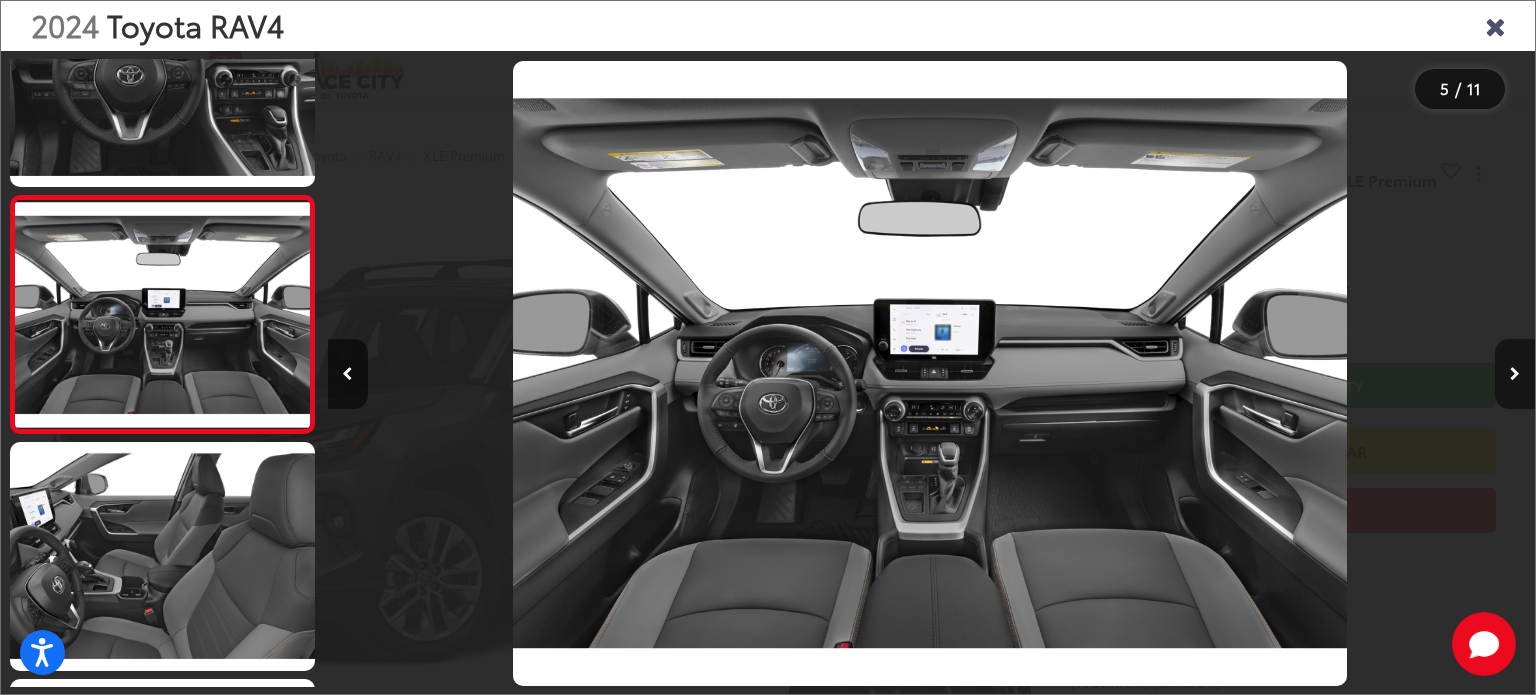 click at bounding box center [1515, 374] 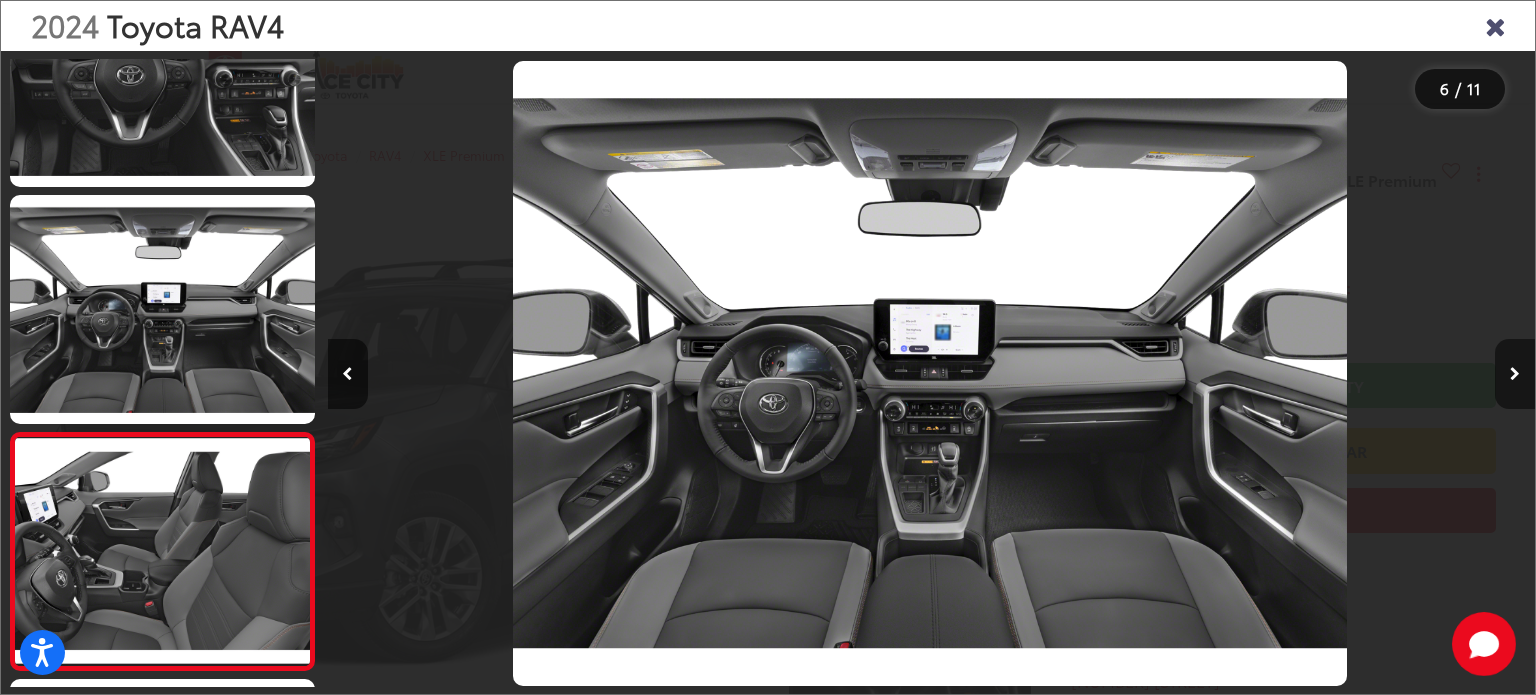 scroll, scrollTop: 0, scrollLeft: 5104, axis: horizontal 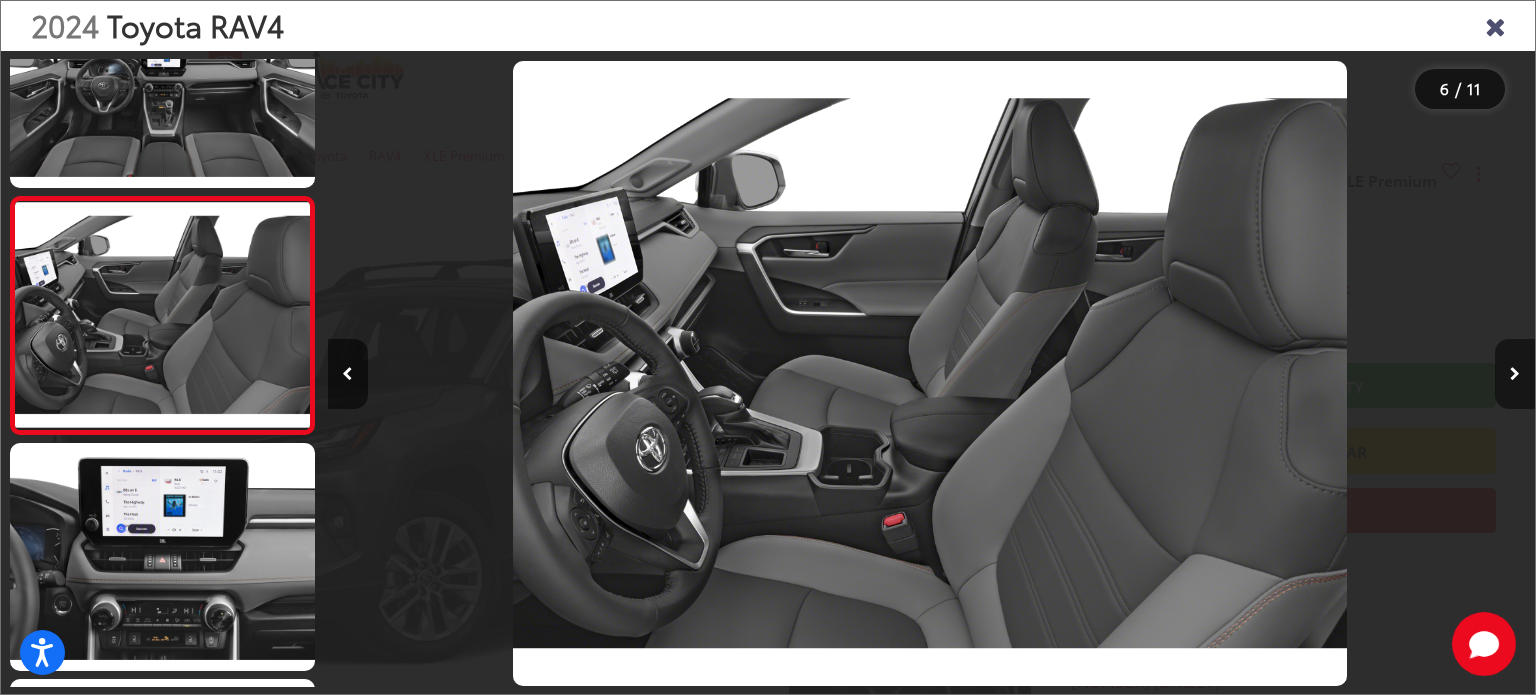 click at bounding box center [1515, 374] 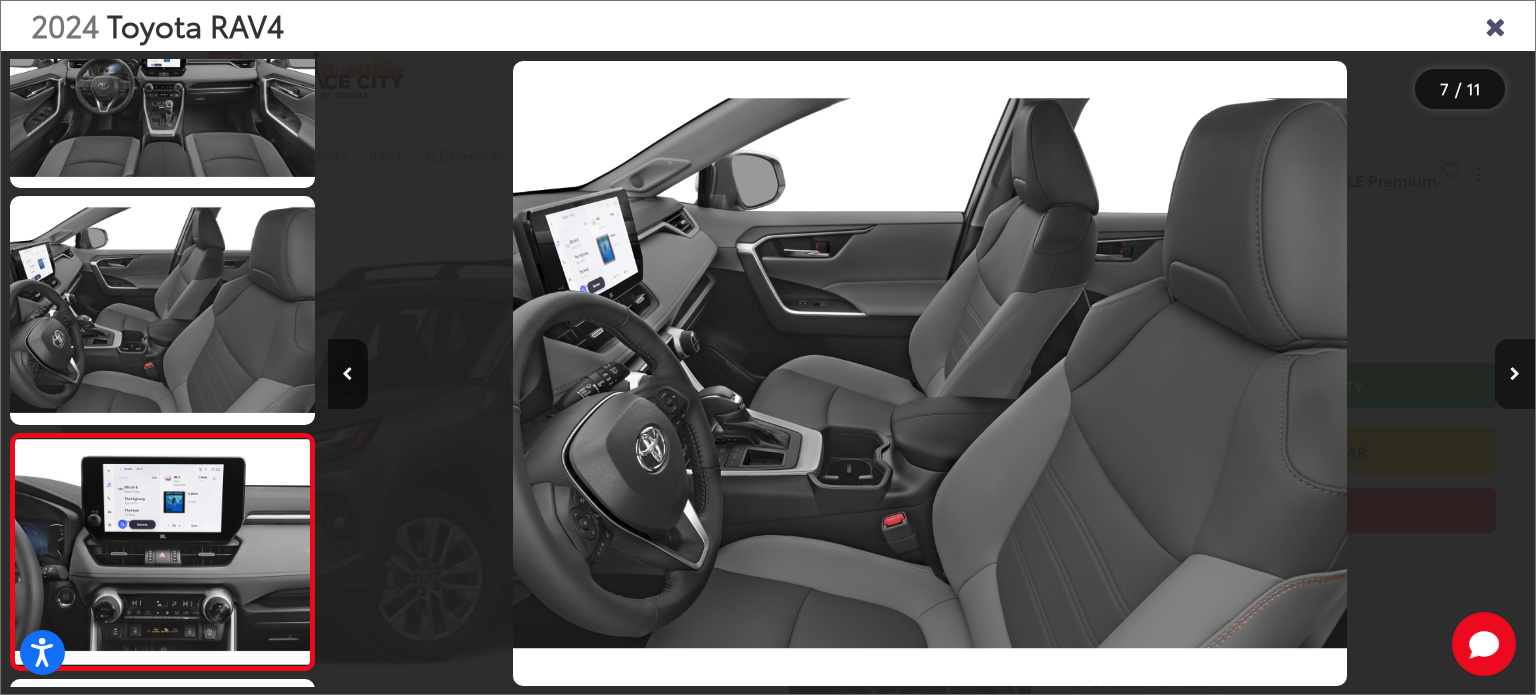 scroll, scrollTop: 0, scrollLeft: 6311, axis: horizontal 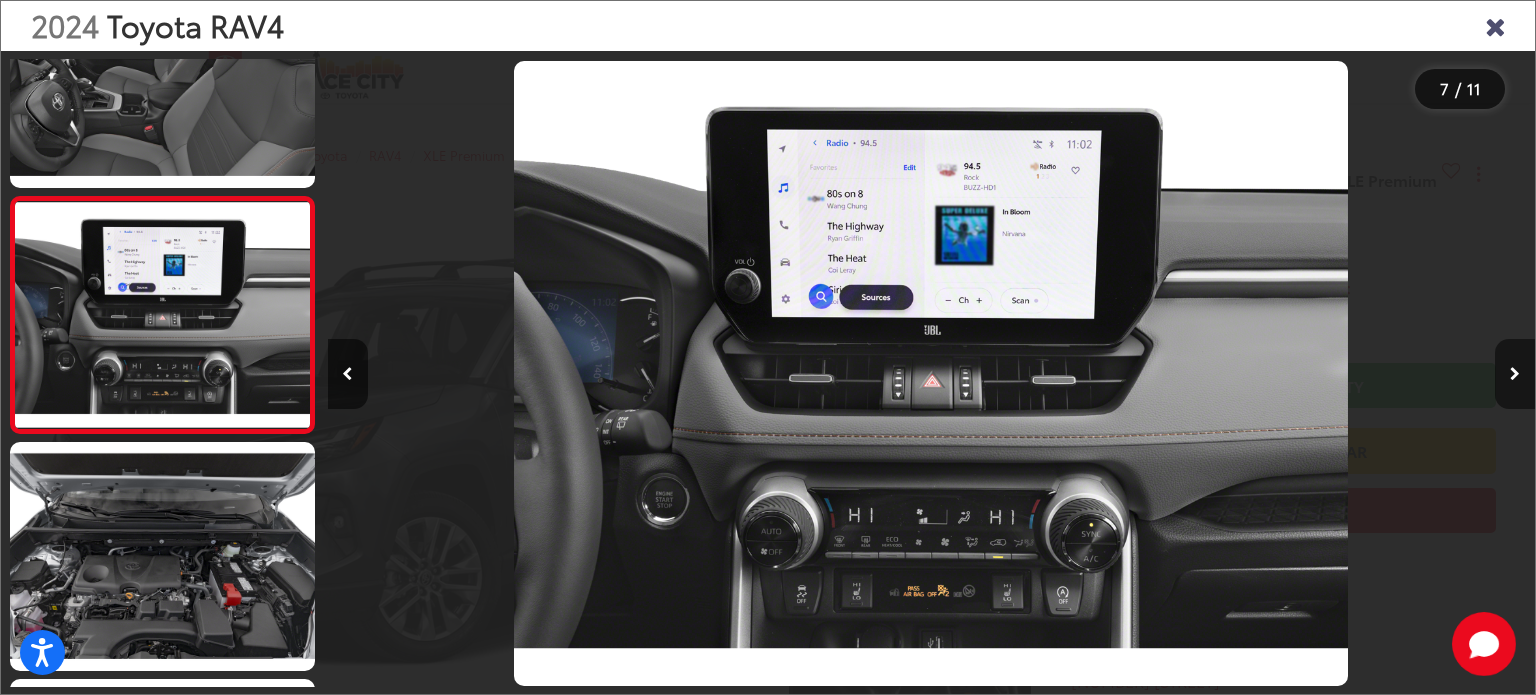 click at bounding box center (1515, 374) 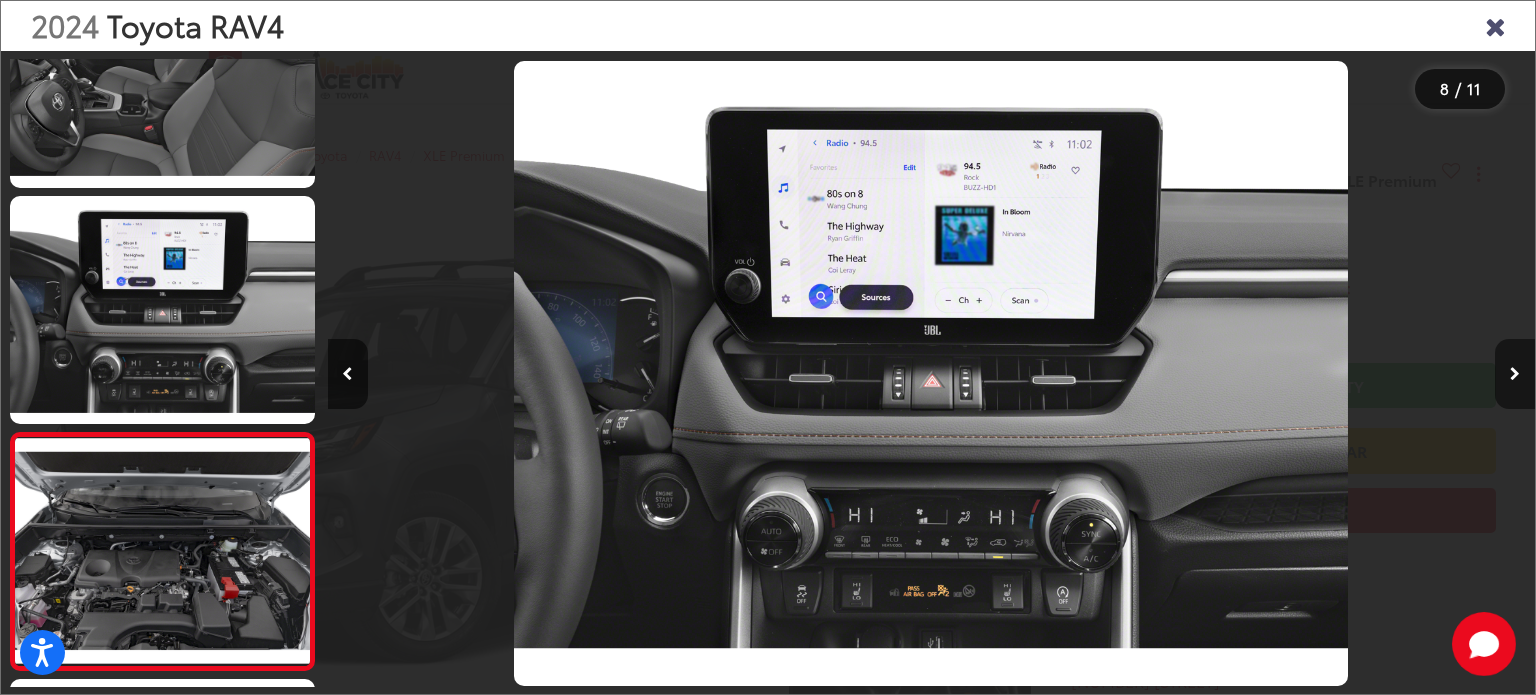 scroll, scrollTop: 0, scrollLeft: 7518, axis: horizontal 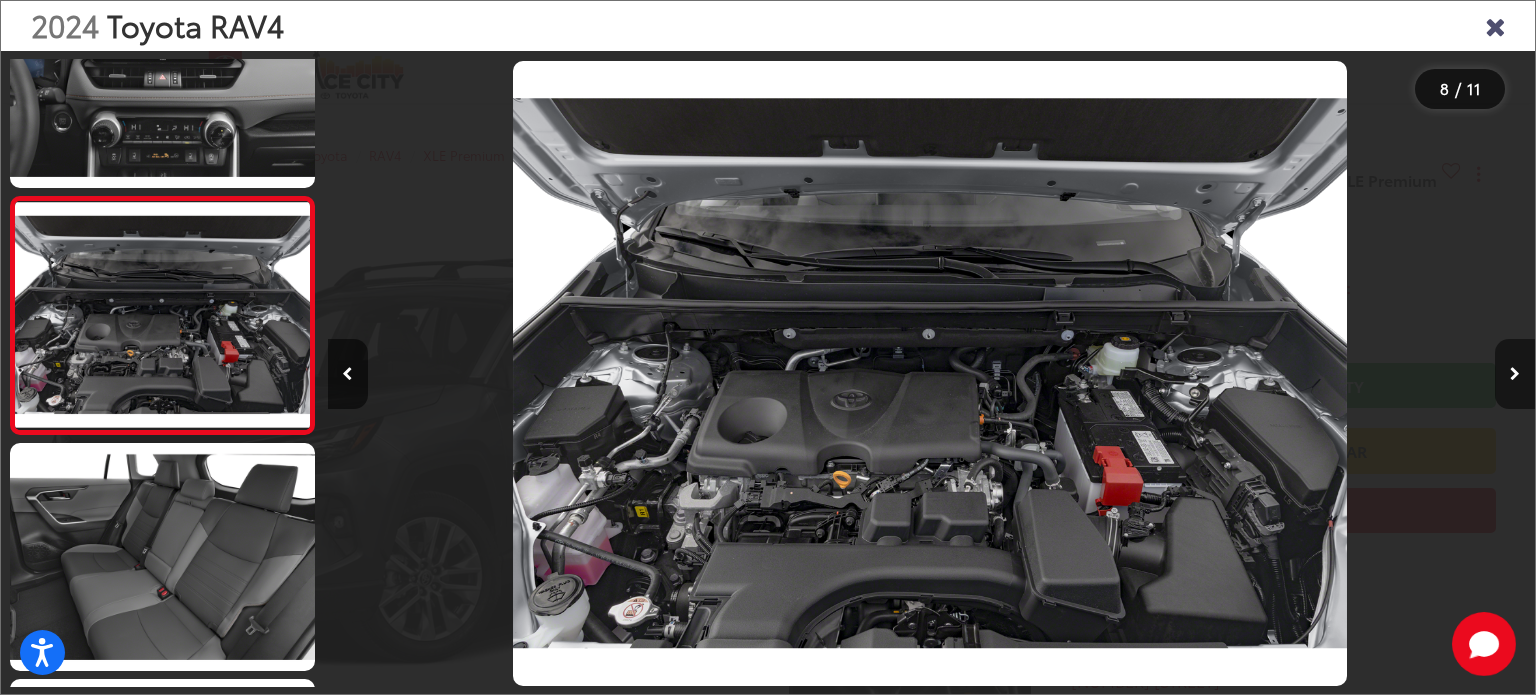 click at bounding box center [1515, 374] 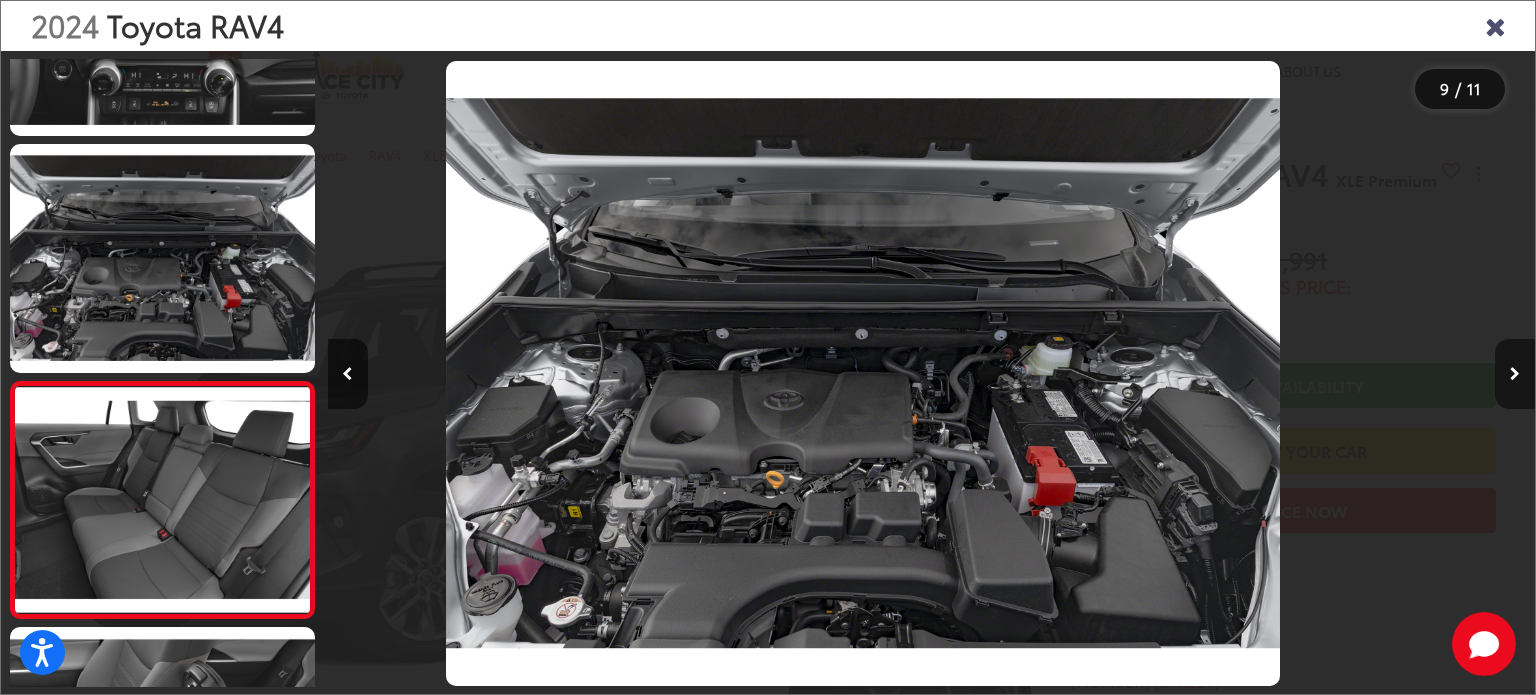 scroll, scrollTop: 1712, scrollLeft: 0, axis: vertical 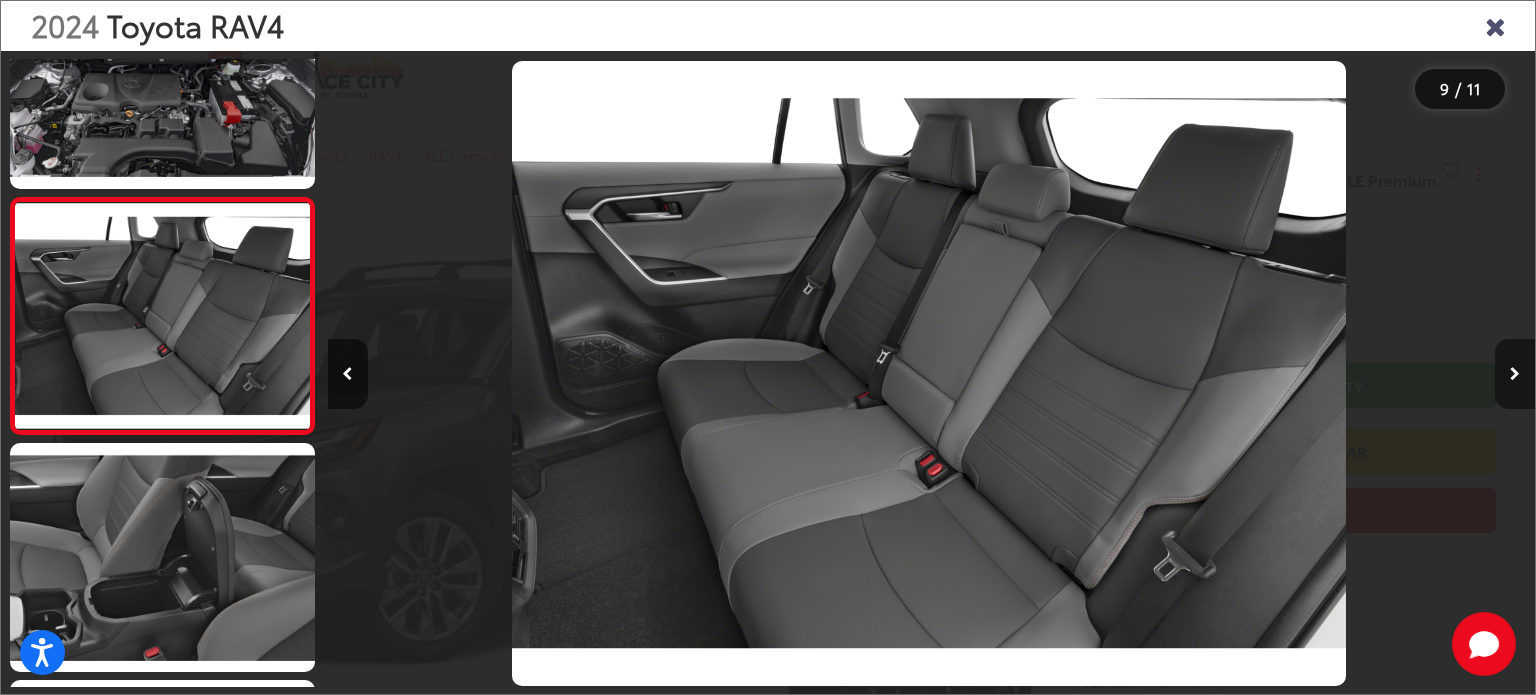 click at bounding box center (1515, 374) 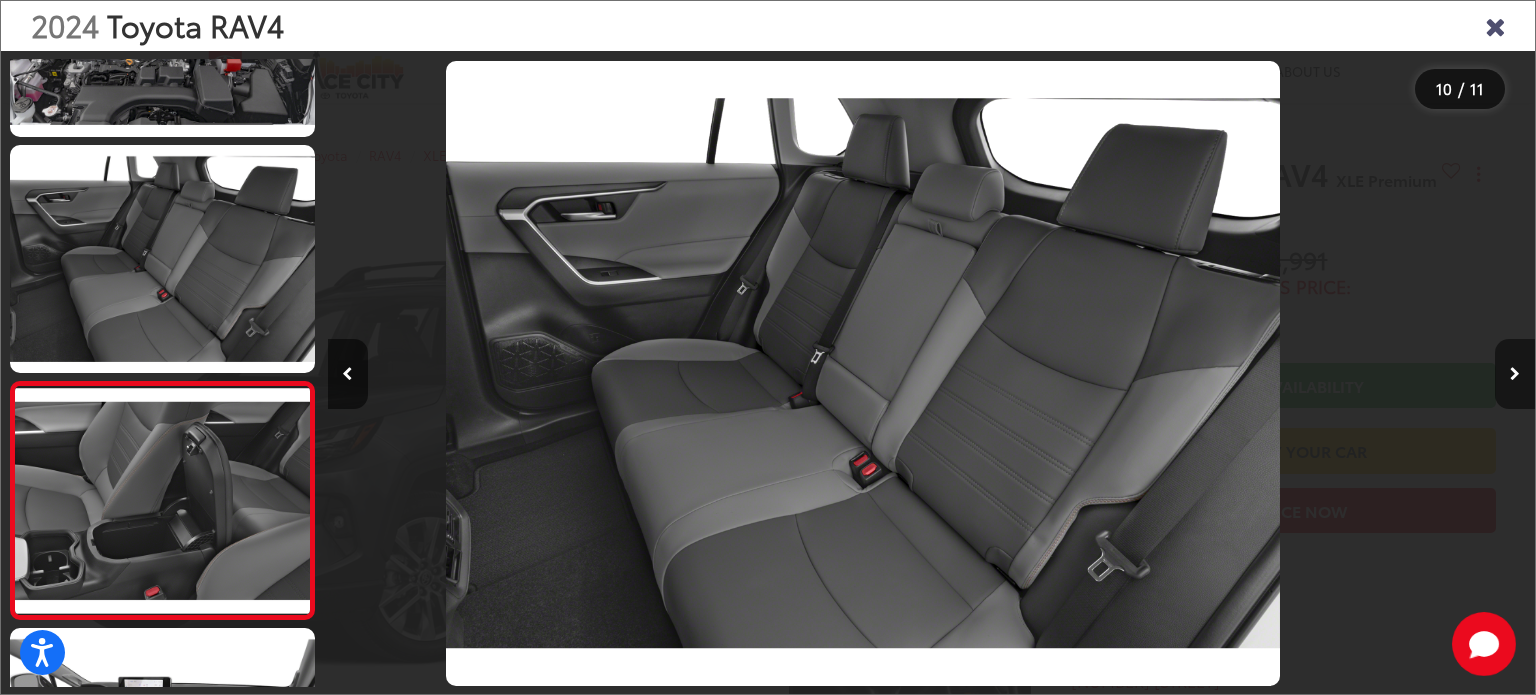 scroll, scrollTop: 1941, scrollLeft: 0, axis: vertical 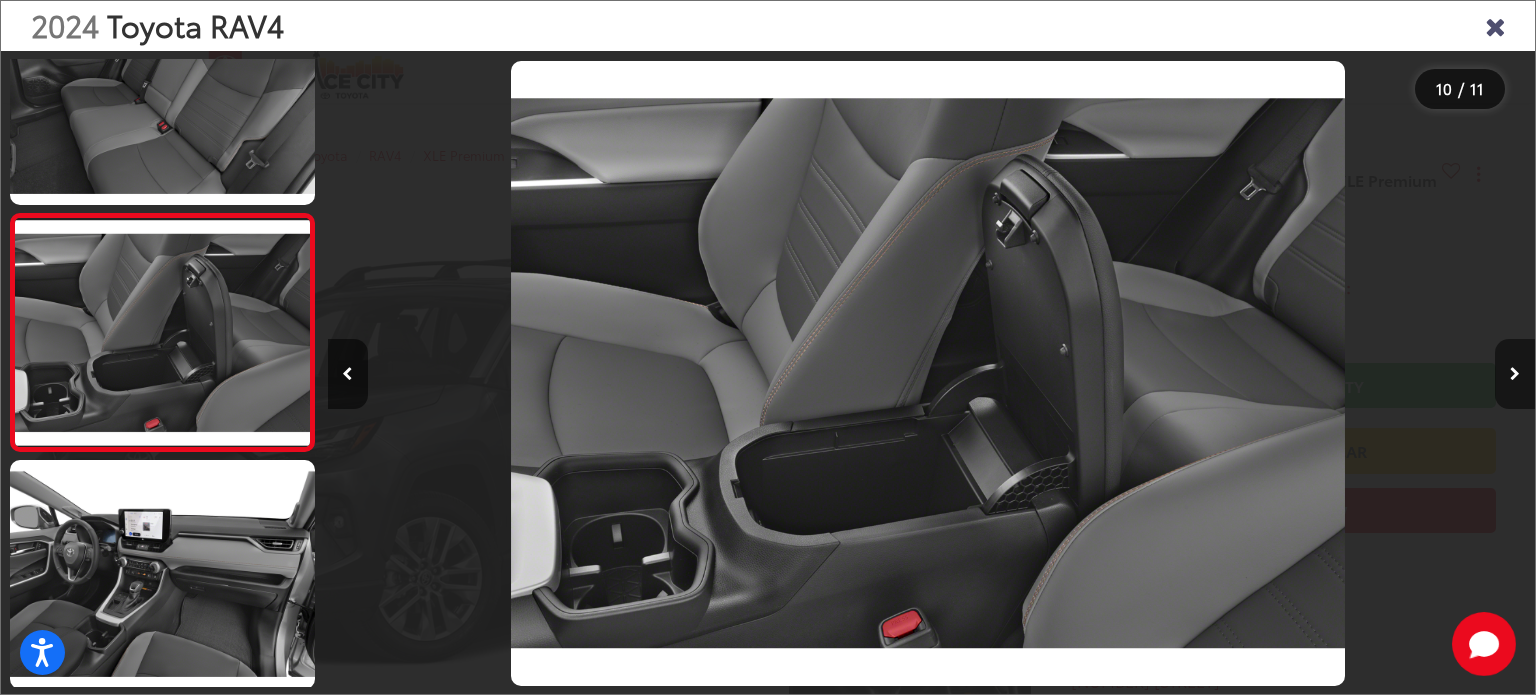click at bounding box center [1515, 374] 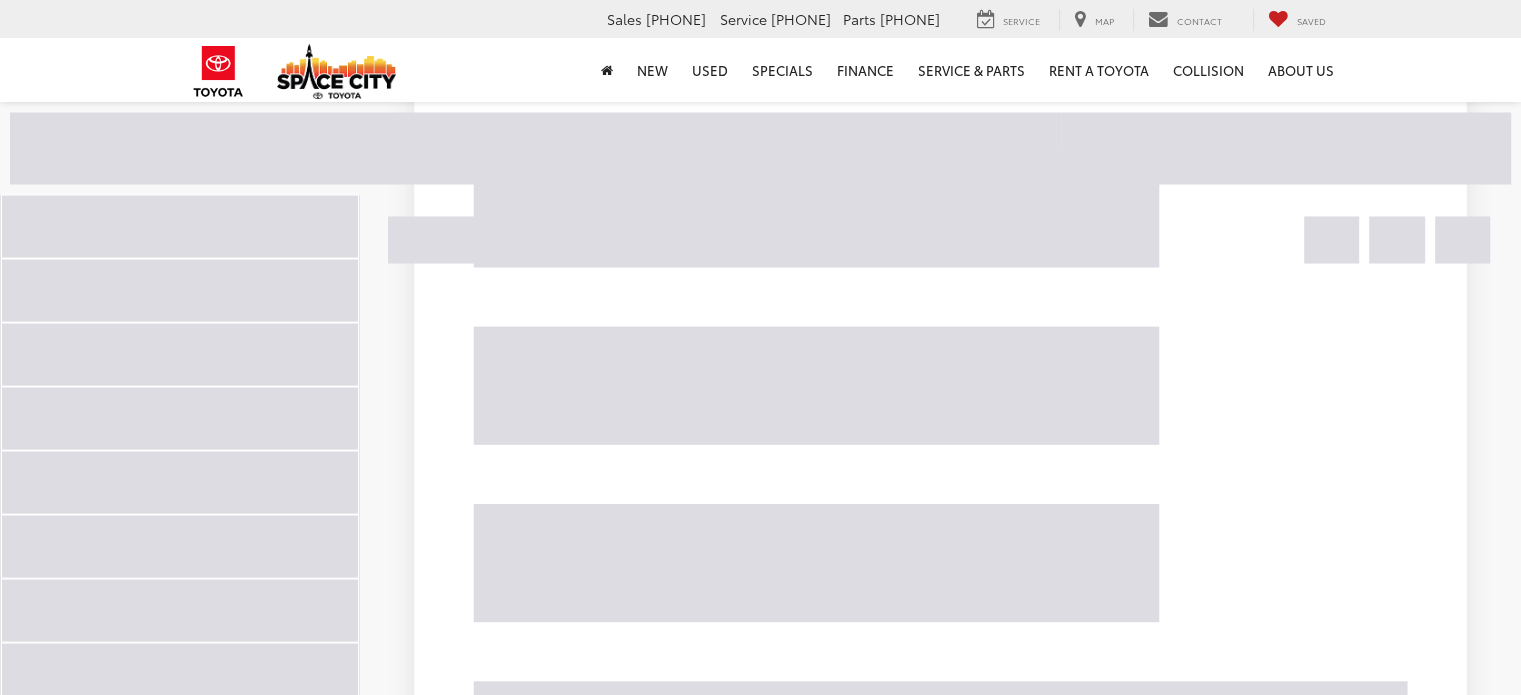 scroll, scrollTop: 3648, scrollLeft: 0, axis: vertical 